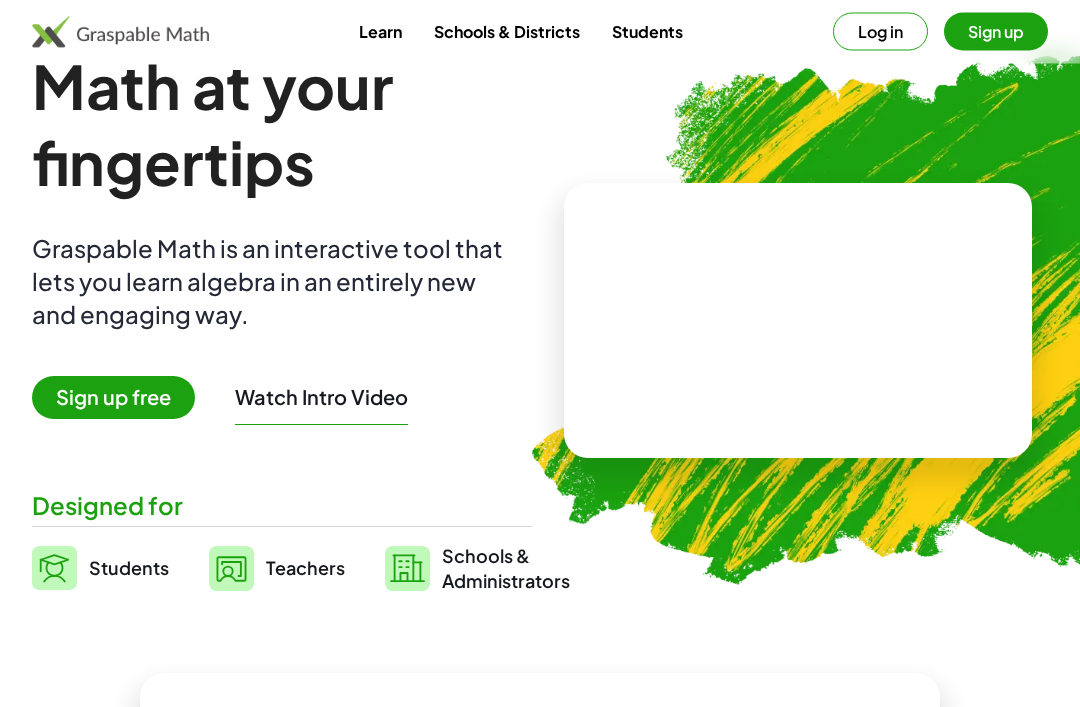 scroll, scrollTop: 0, scrollLeft: 0, axis: both 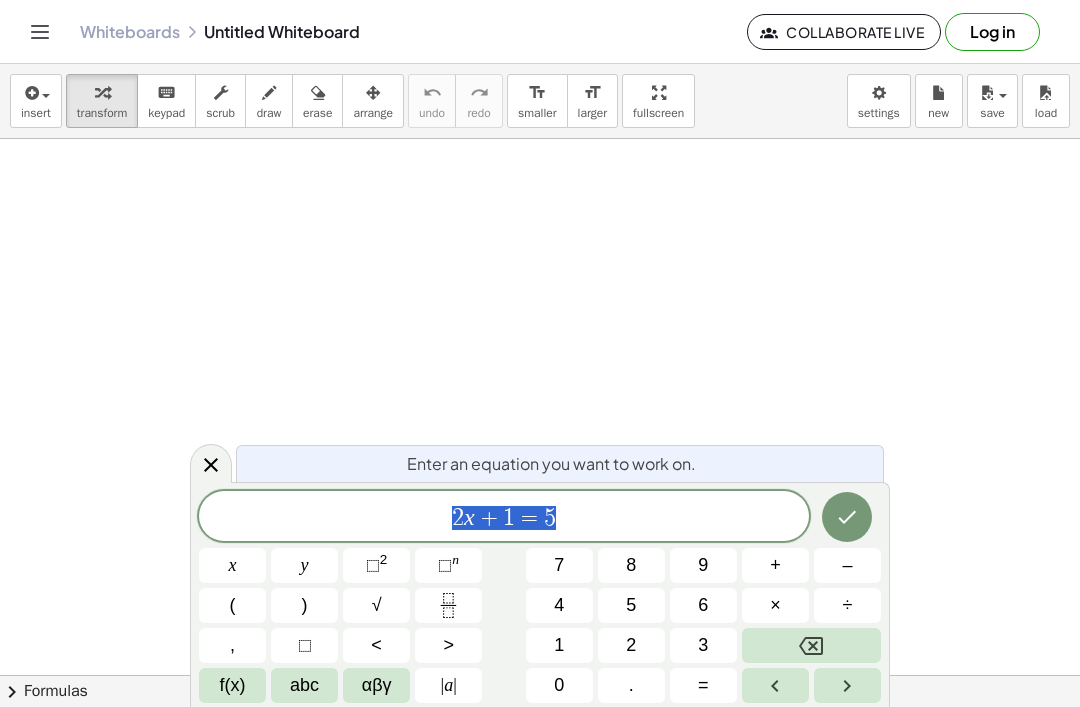 click at bounding box center [847, 517] 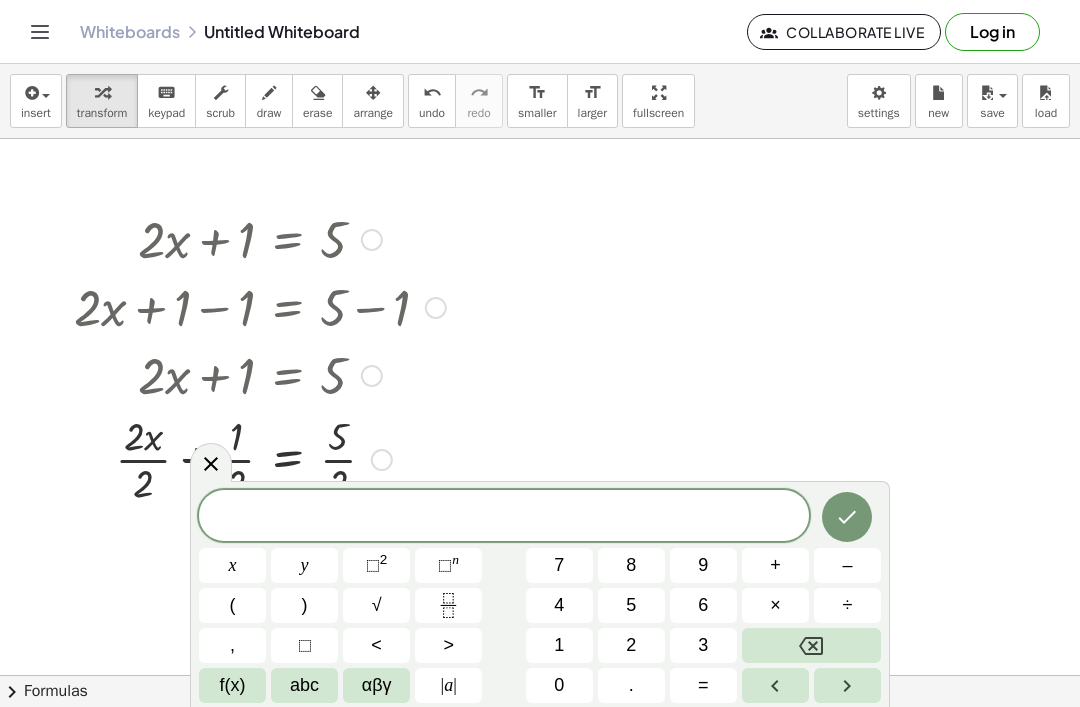 click 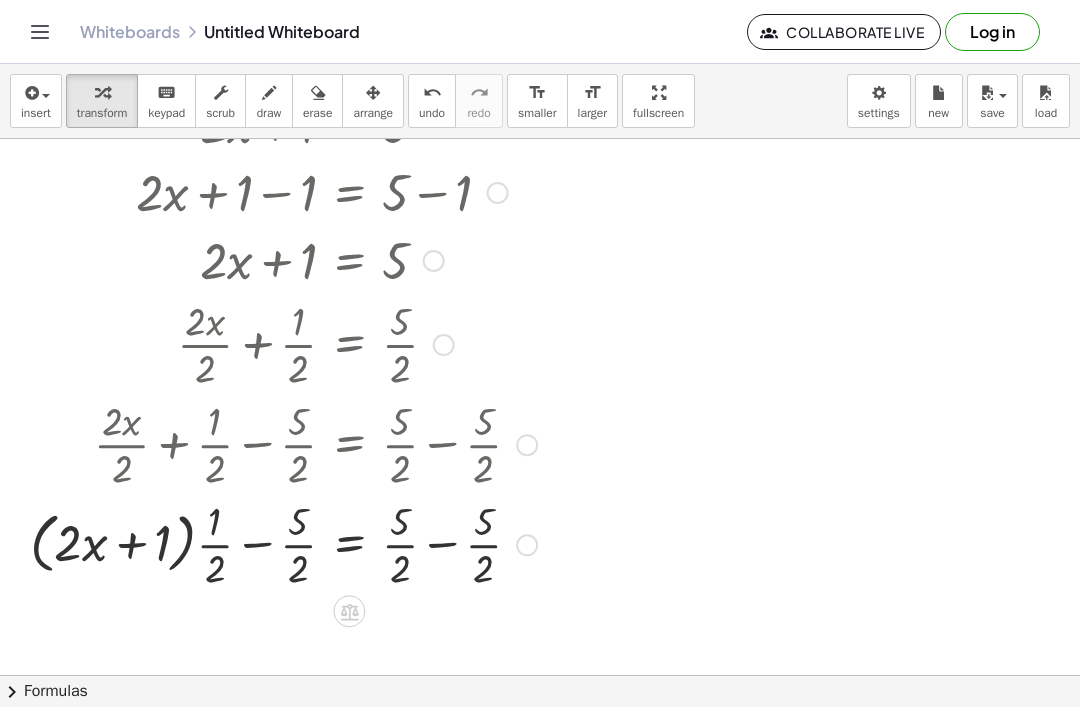 scroll, scrollTop: 110, scrollLeft: 0, axis: vertical 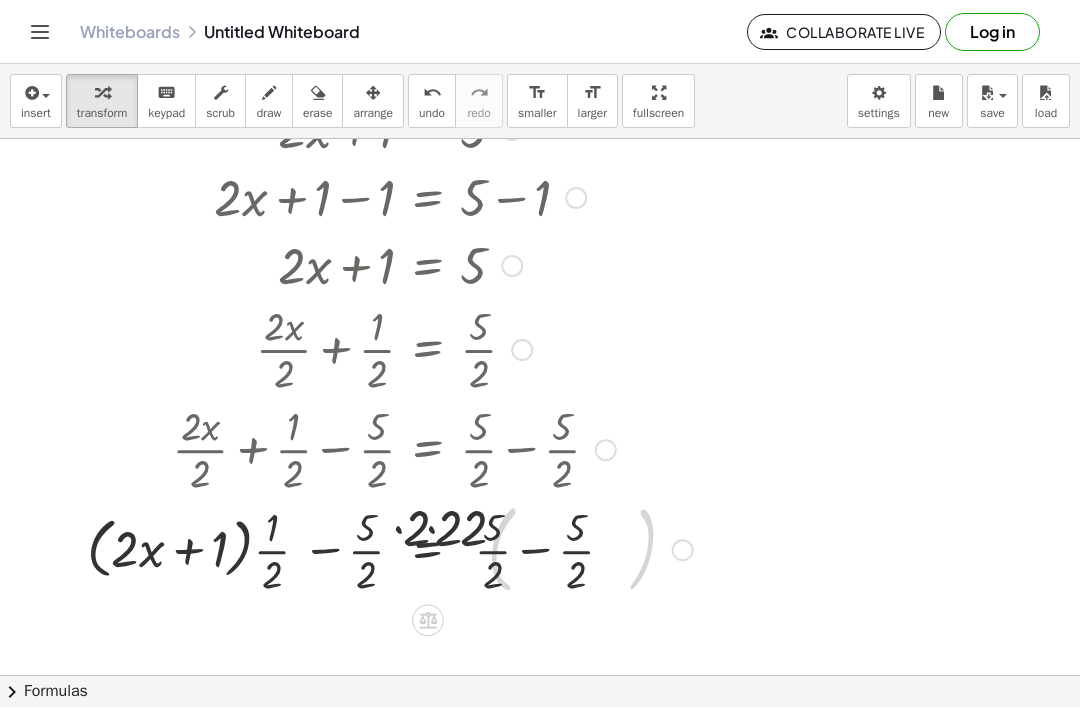 click at bounding box center [361, 264] 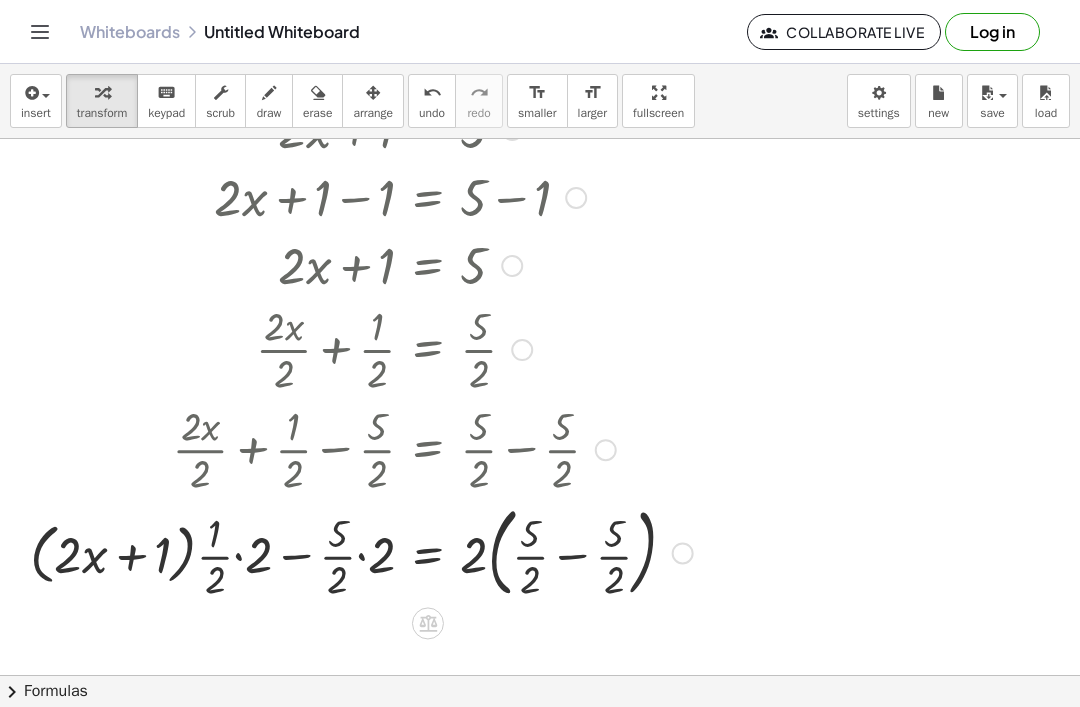 click at bounding box center [361, 264] 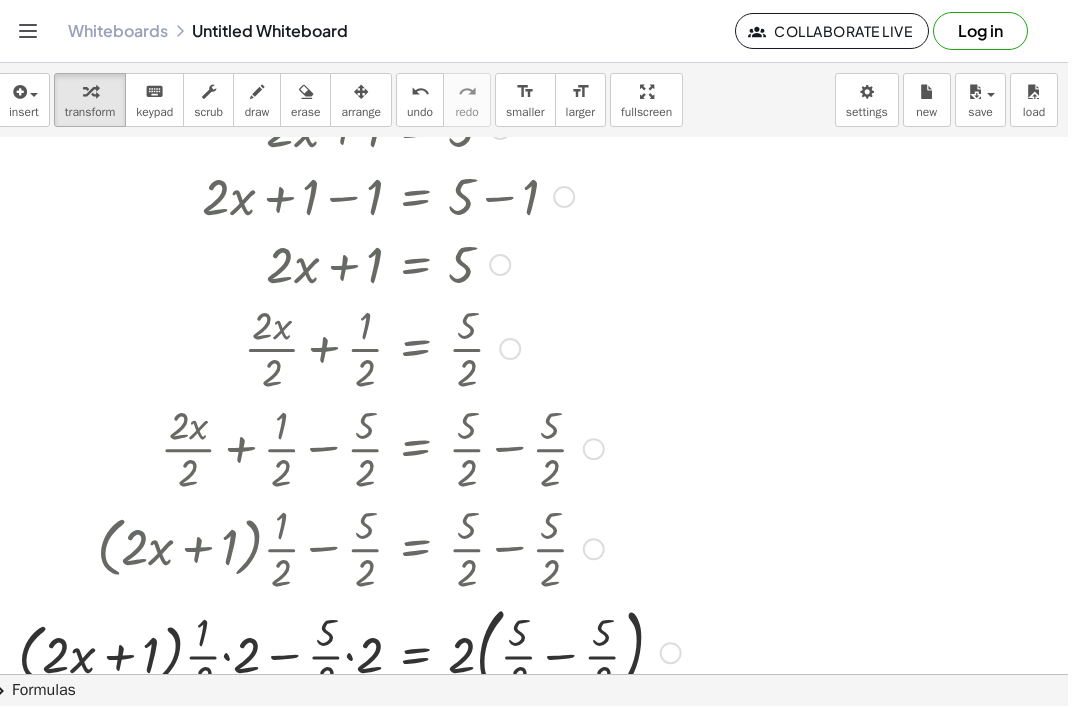 scroll, scrollTop: 64, scrollLeft: 0, axis: vertical 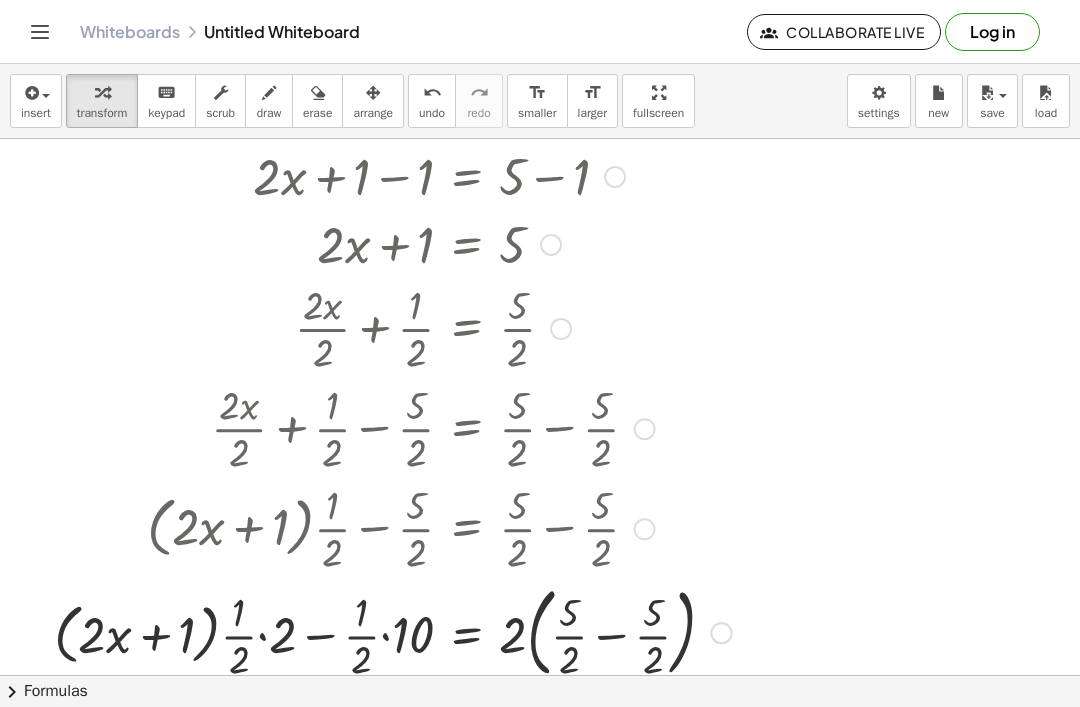 click at bounding box center [392, 243] 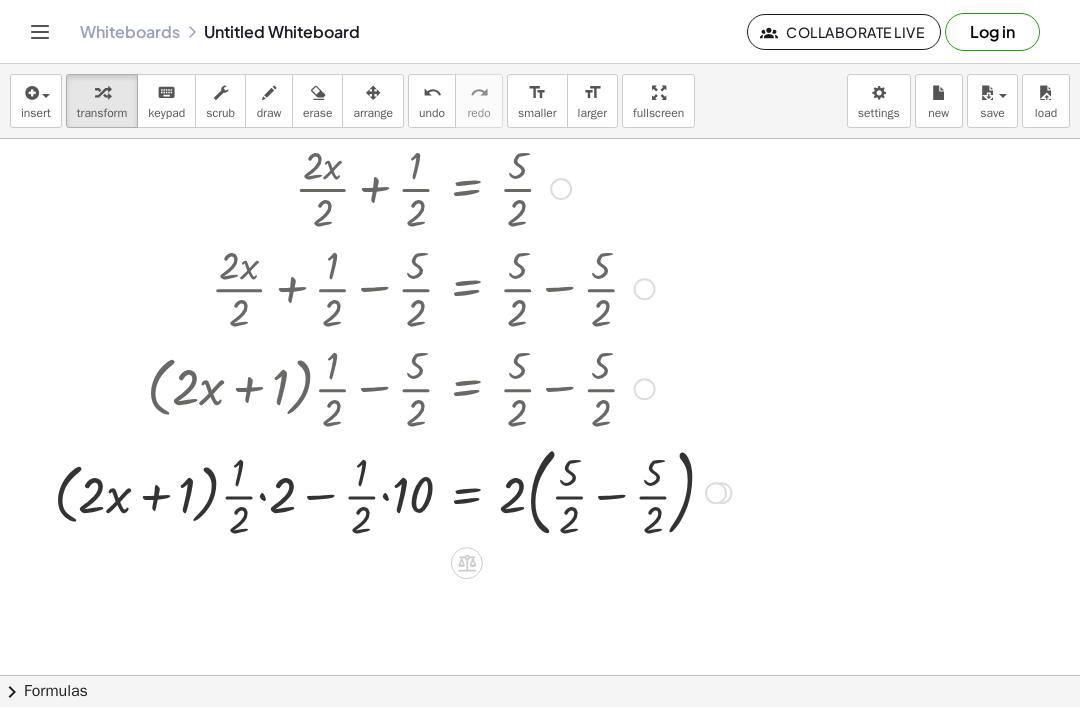 scroll, scrollTop: 272, scrollLeft: 0, axis: vertical 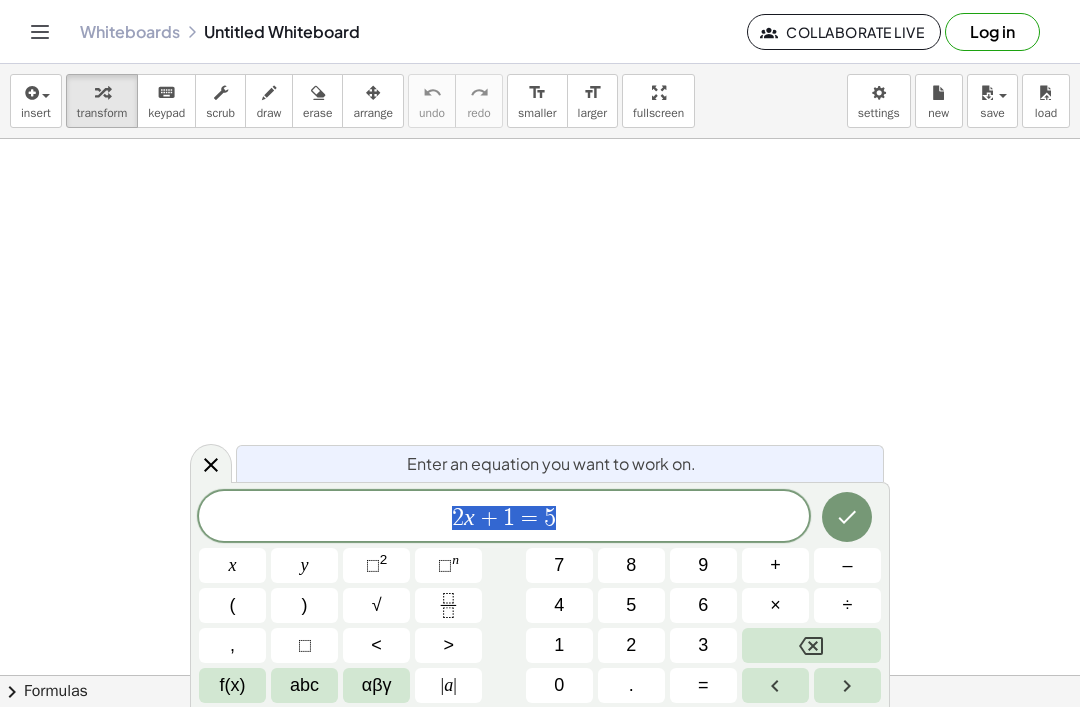 click 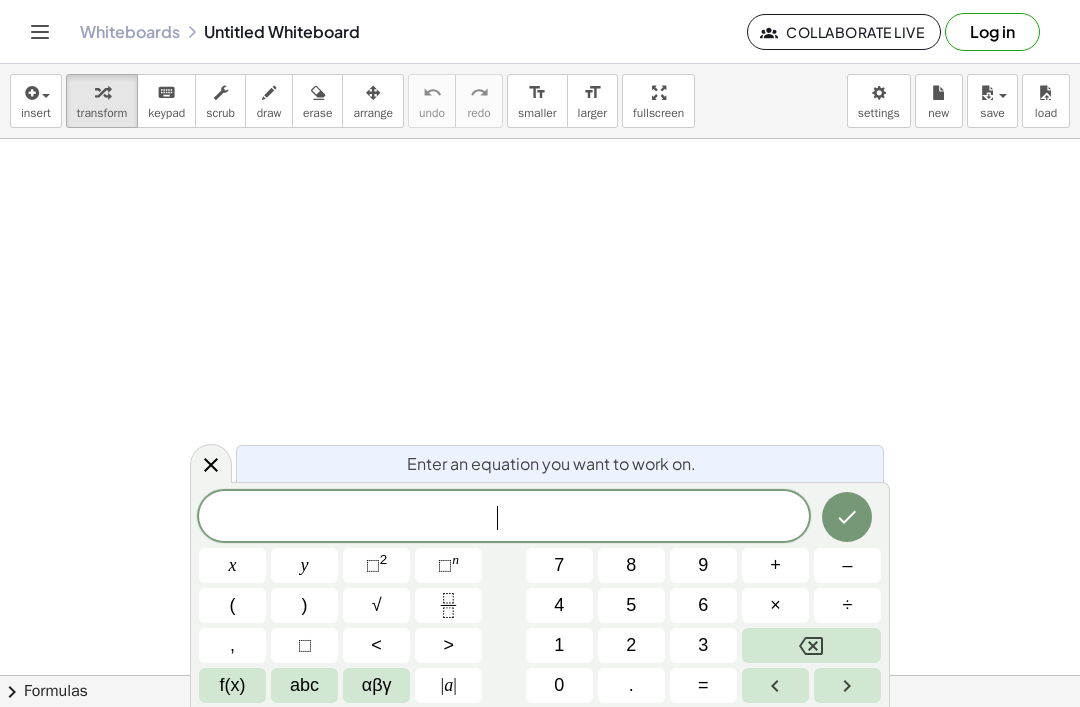 click on "–" at bounding box center [847, 565] 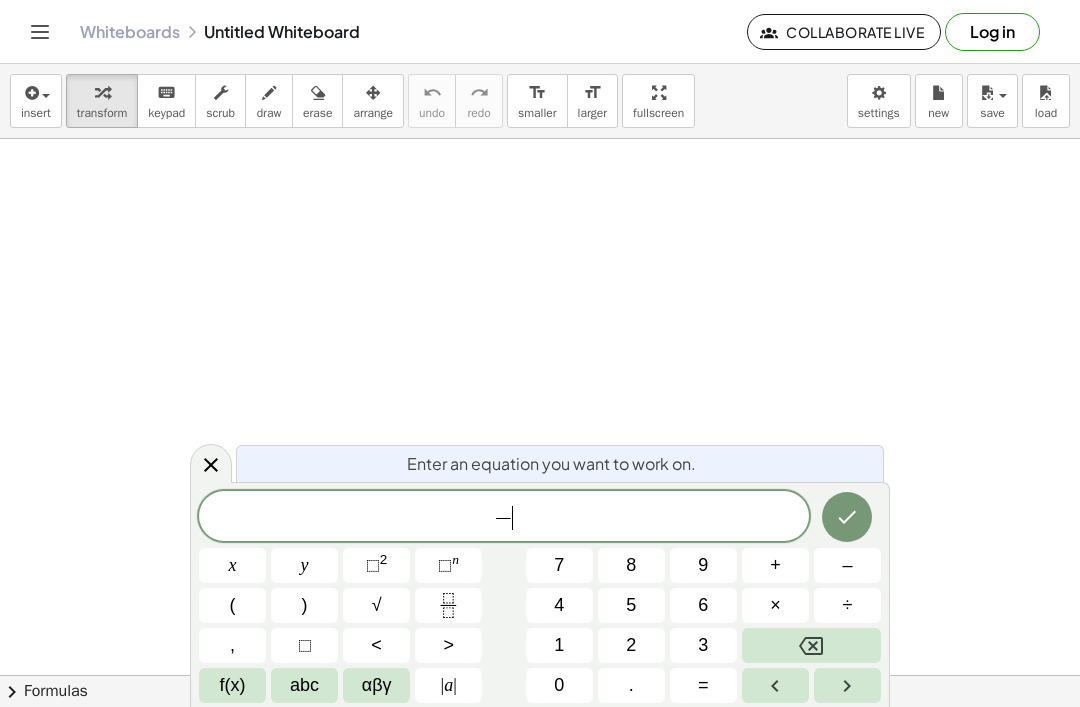 click at bounding box center (811, 645) 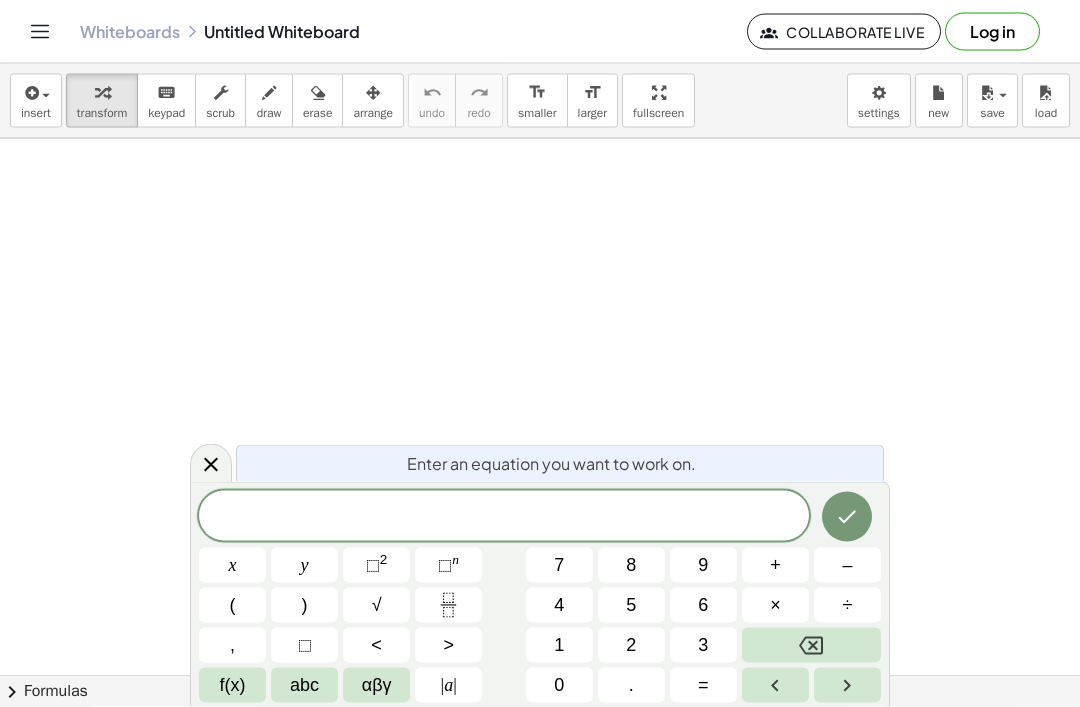 scroll, scrollTop: 7, scrollLeft: 0, axis: vertical 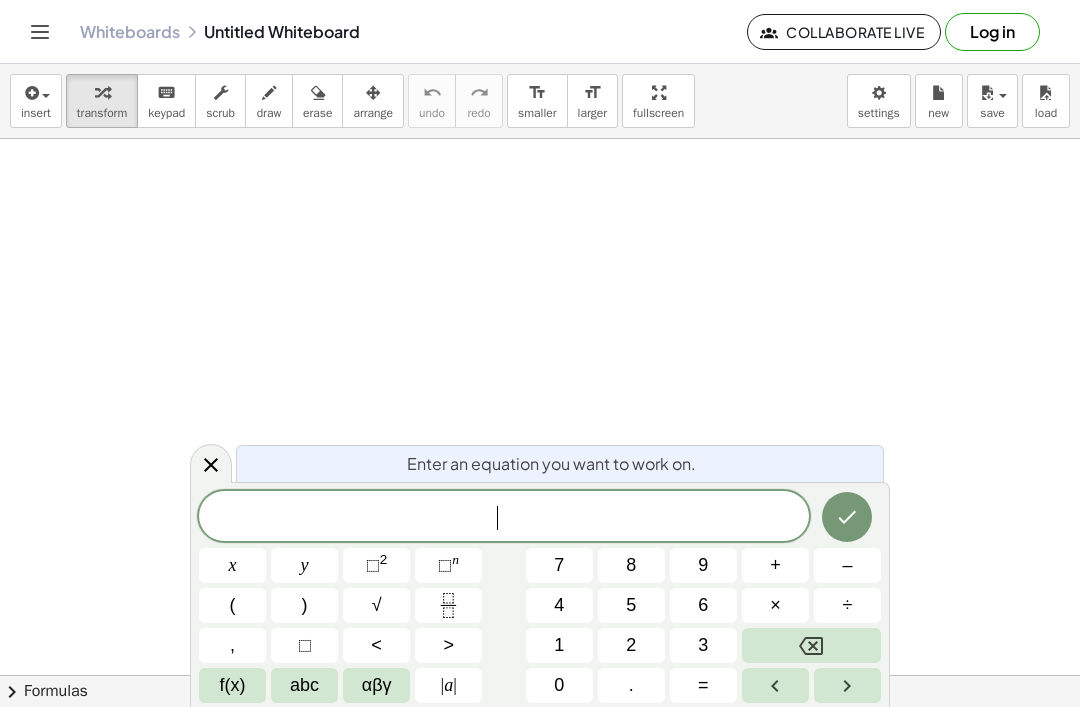 click 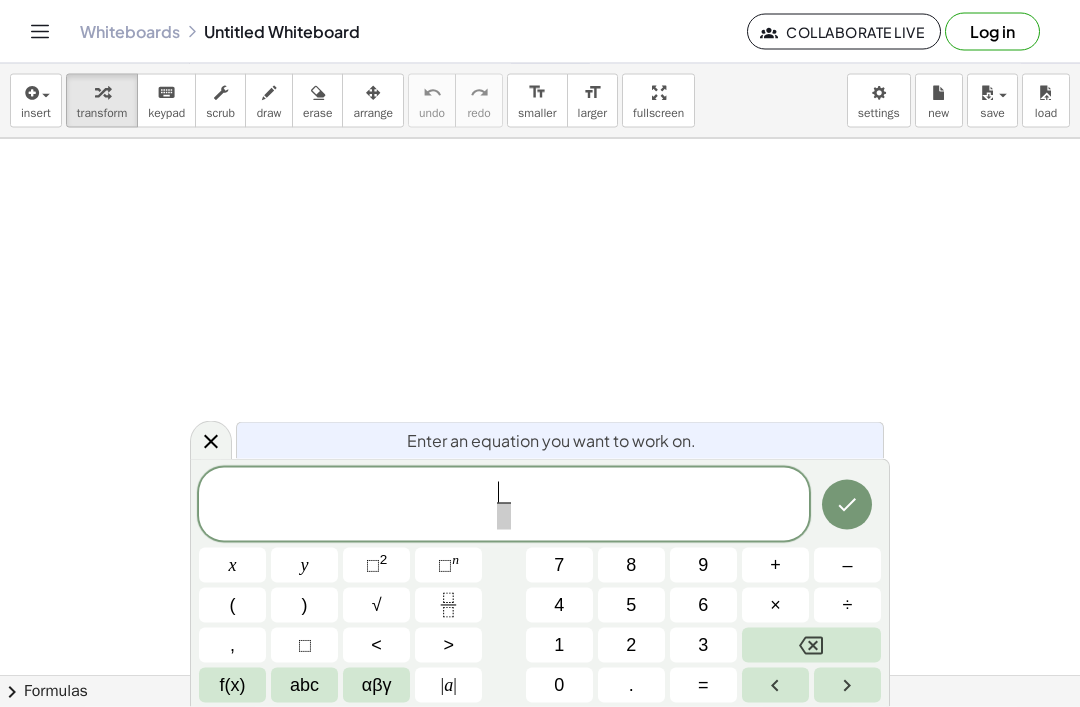 scroll, scrollTop: 64, scrollLeft: 0, axis: vertical 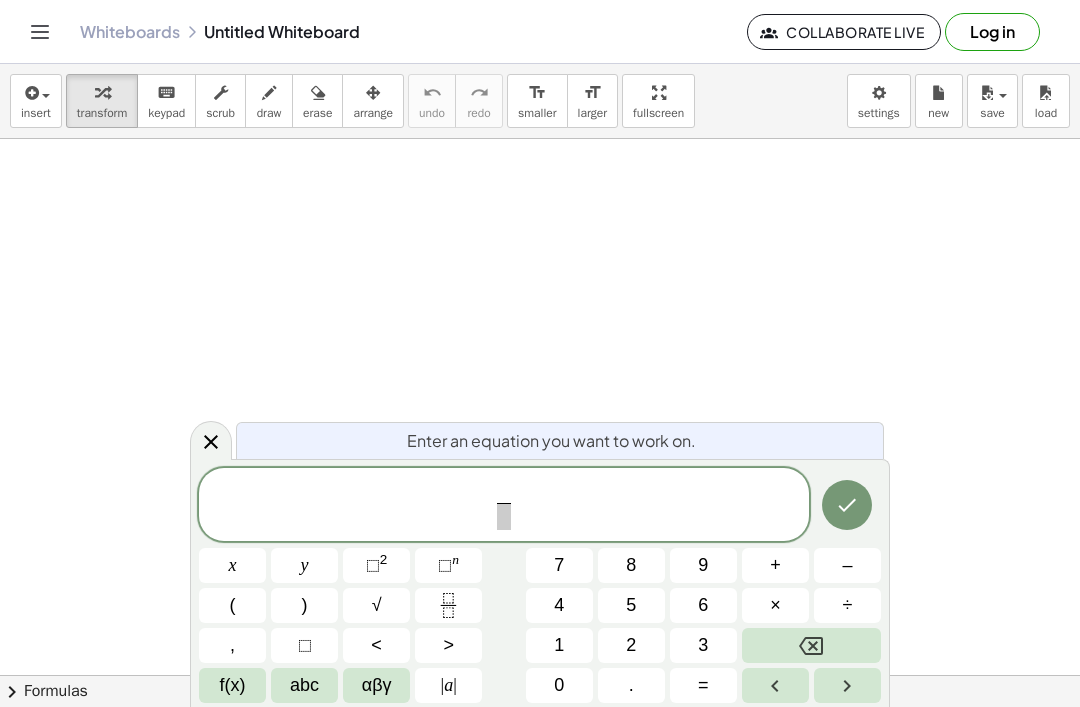 click on "1" at bounding box center [559, 645] 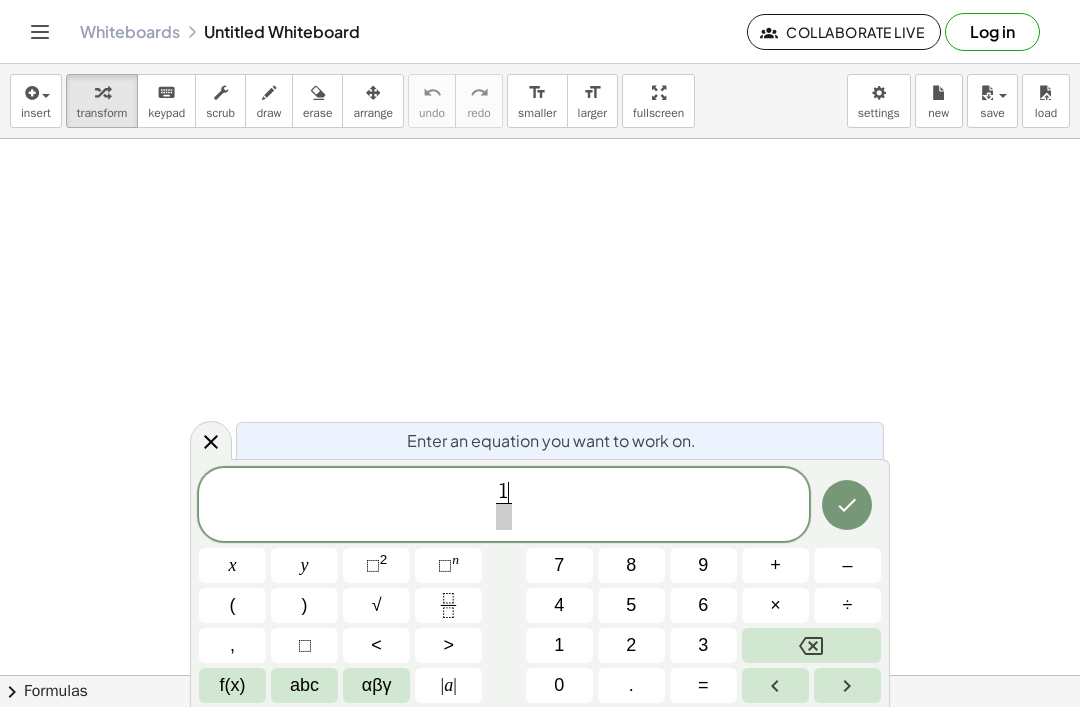 click at bounding box center (503, 516) 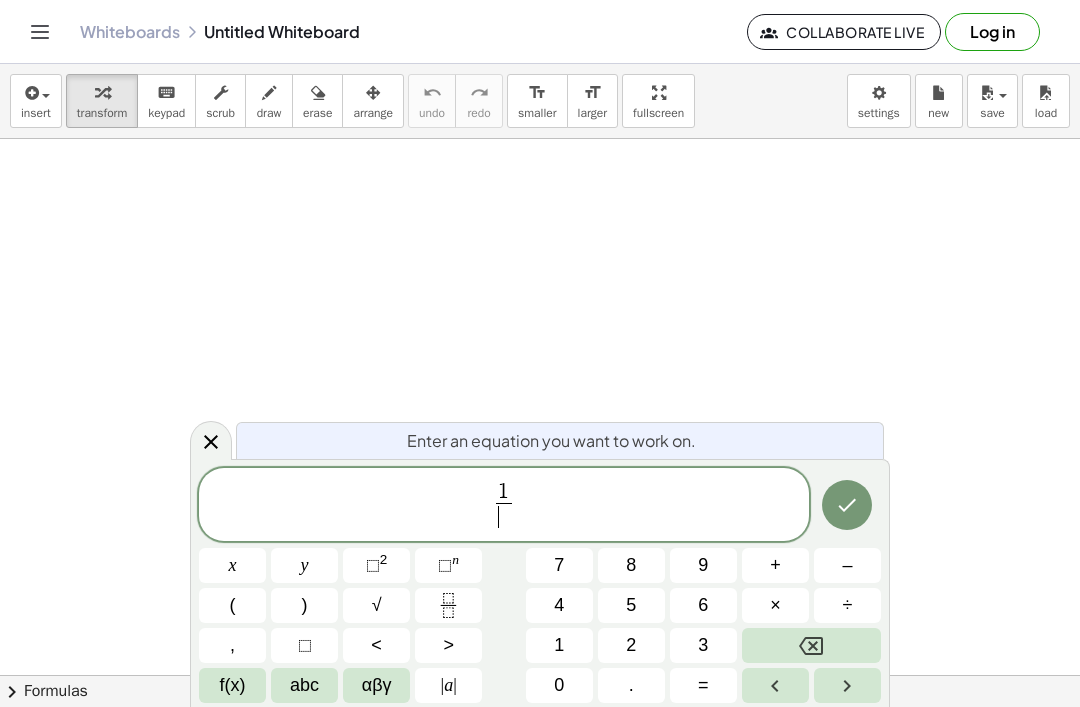 click on "1 ​ ​" 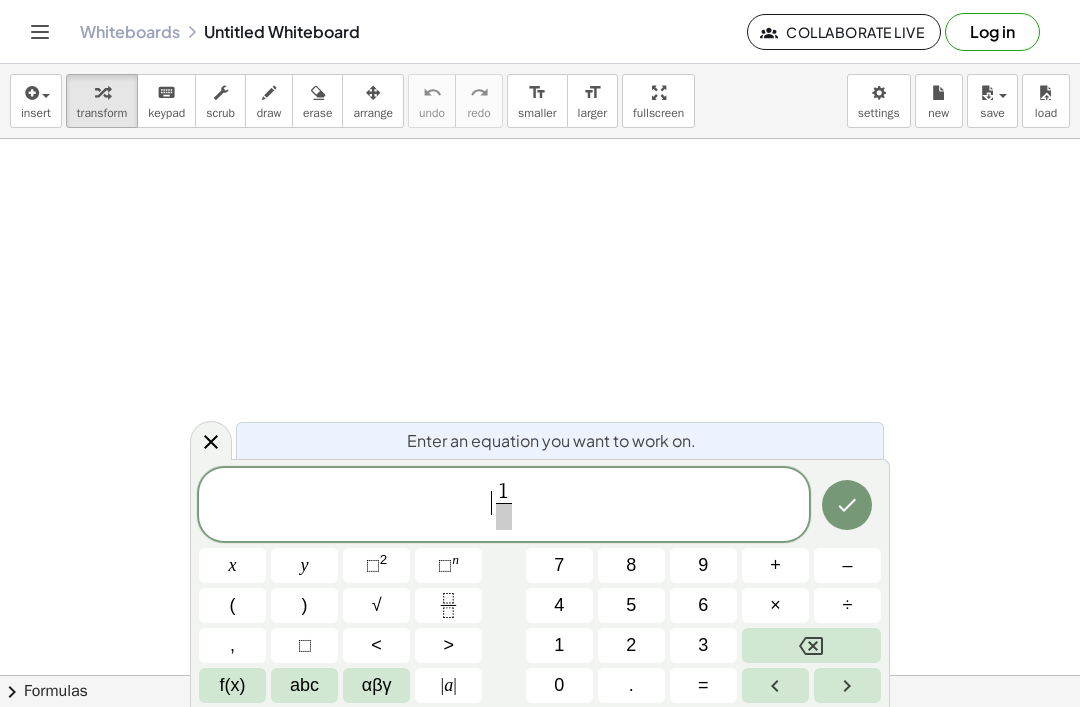 click on "1 ​" at bounding box center (504, 506) 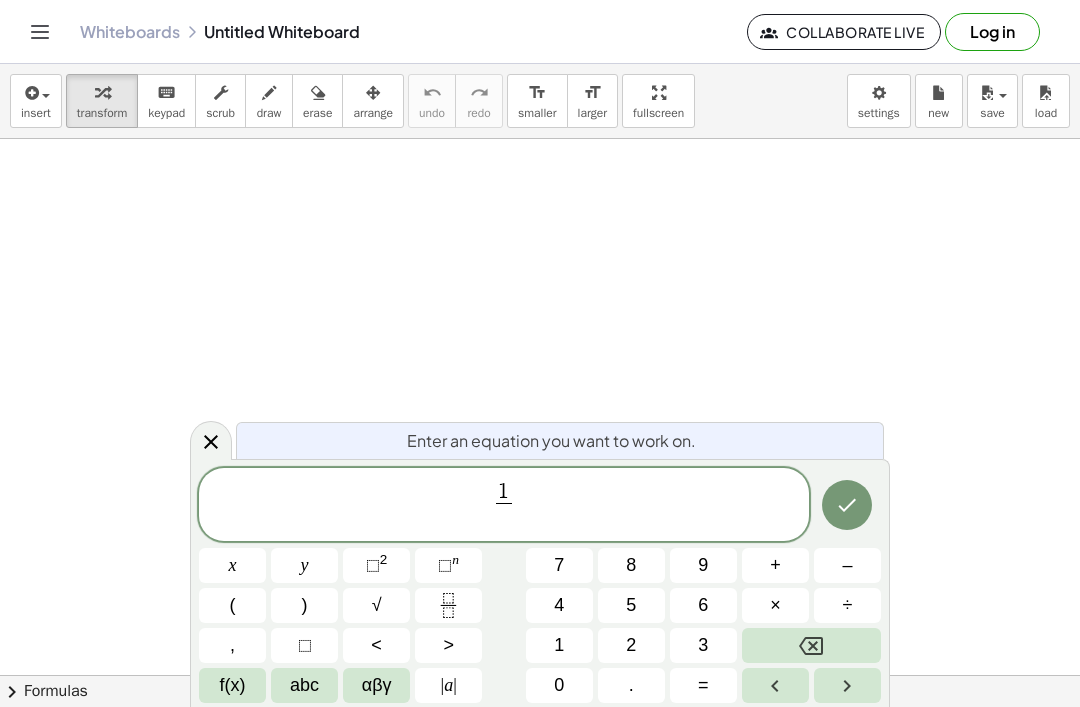 click on "x" at bounding box center (232, 565) 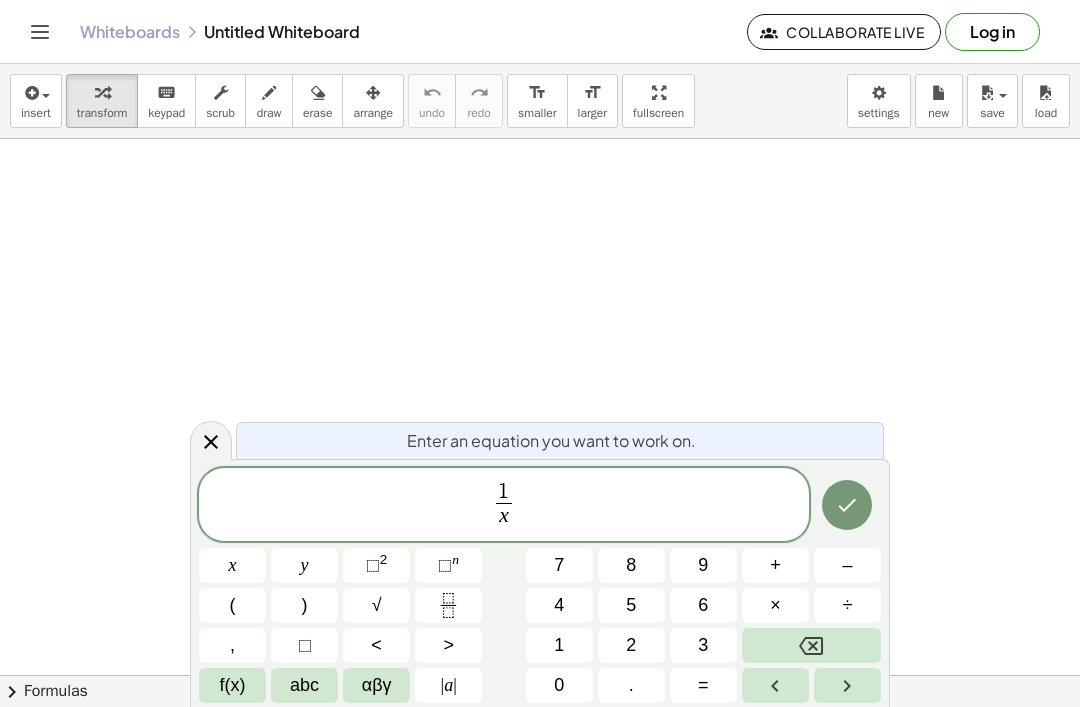 click on "1 x ​ ​" at bounding box center (504, 506) 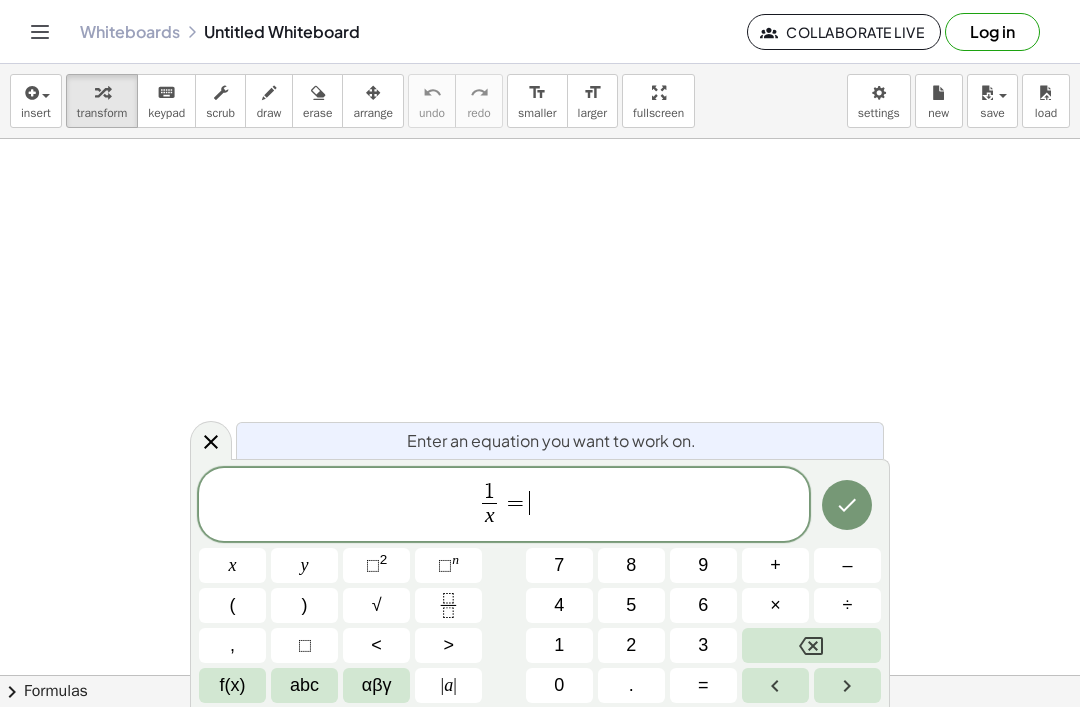 click on "x" at bounding box center [233, 565] 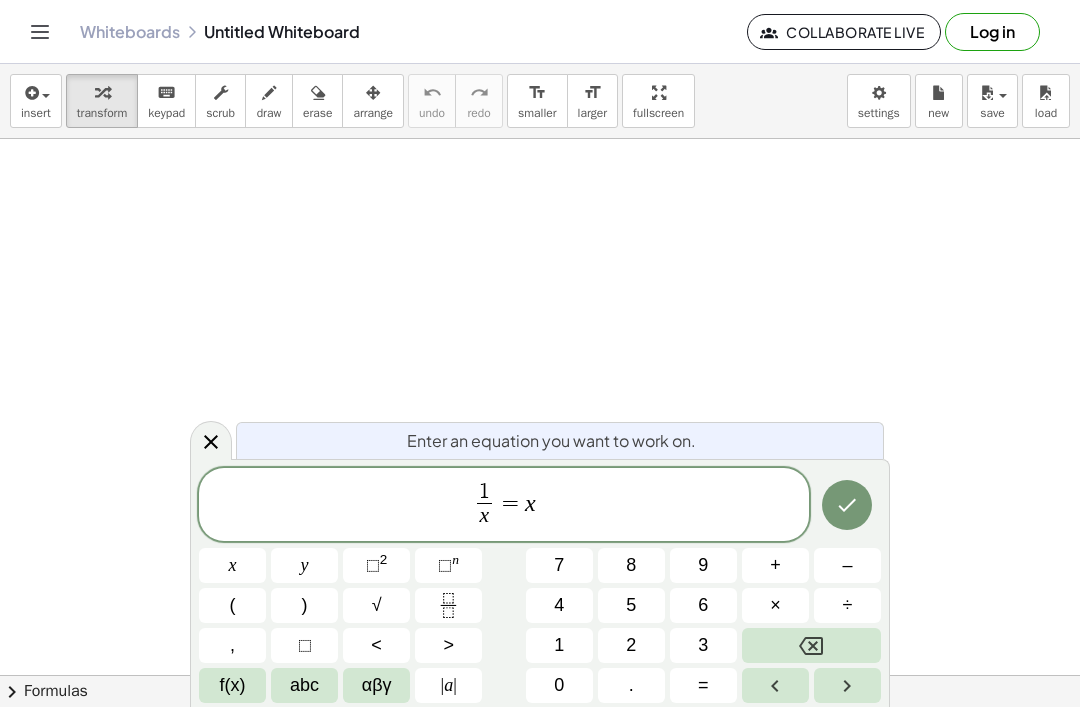 click 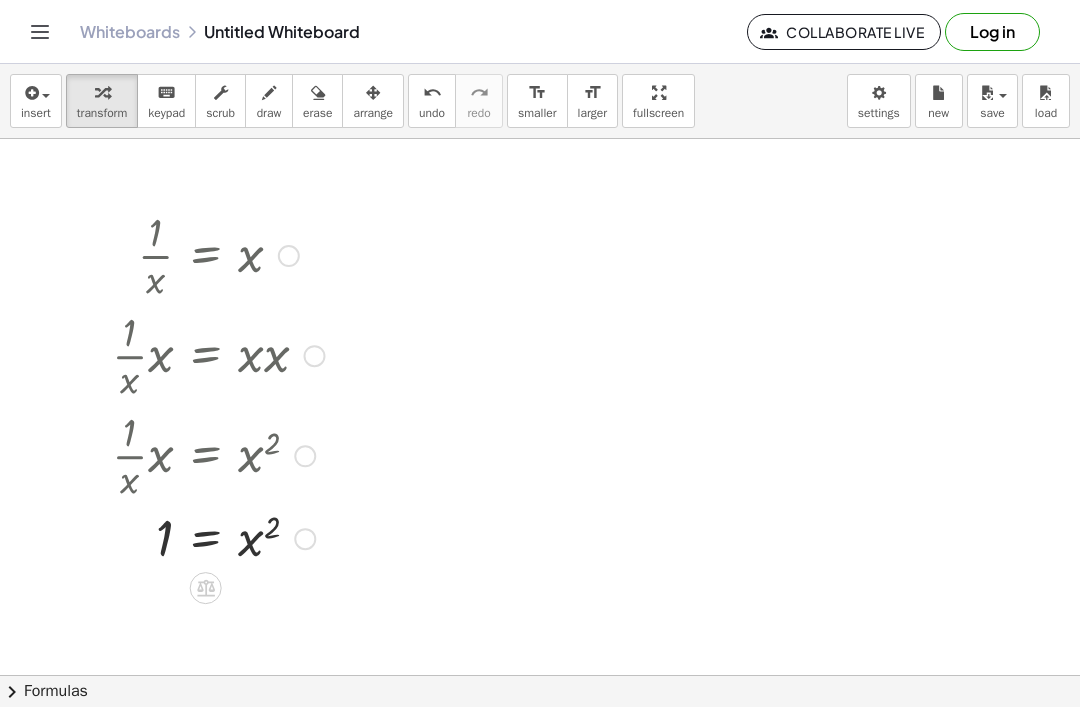 click 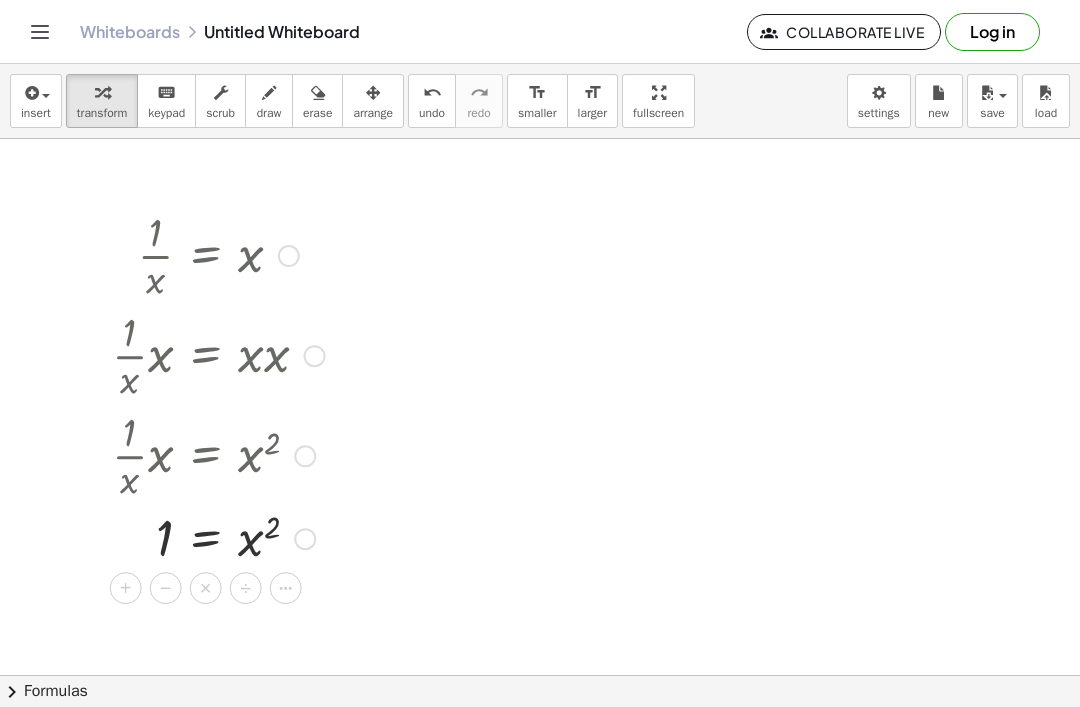 click on "×" at bounding box center (206, 588) 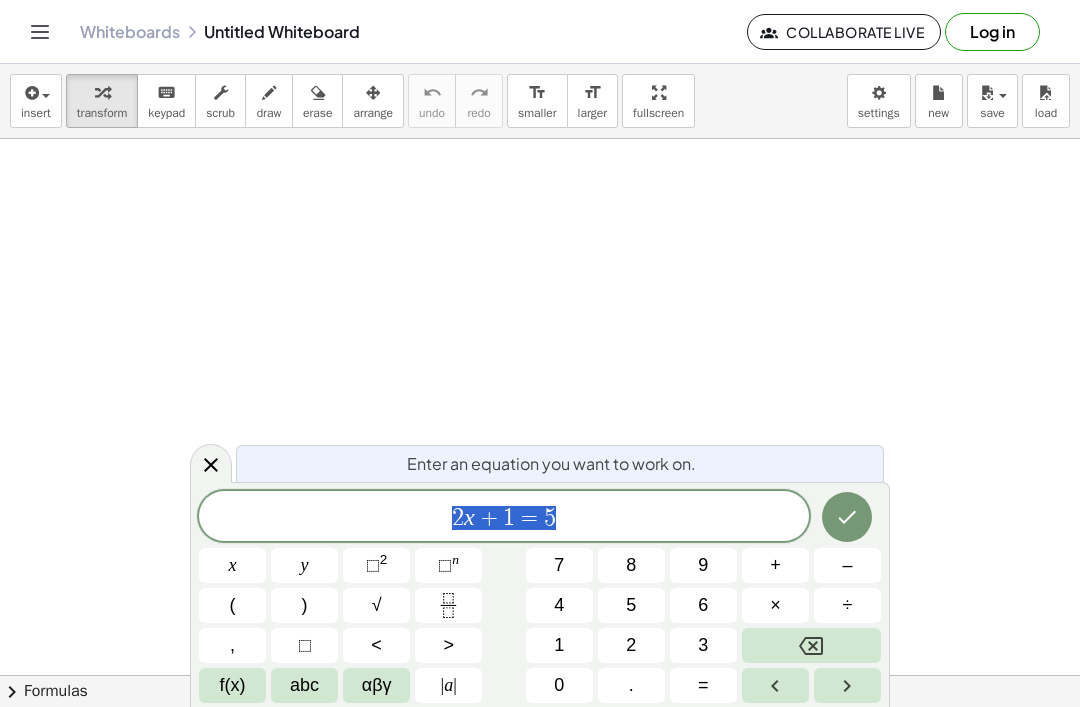 scroll, scrollTop: 0, scrollLeft: 0, axis: both 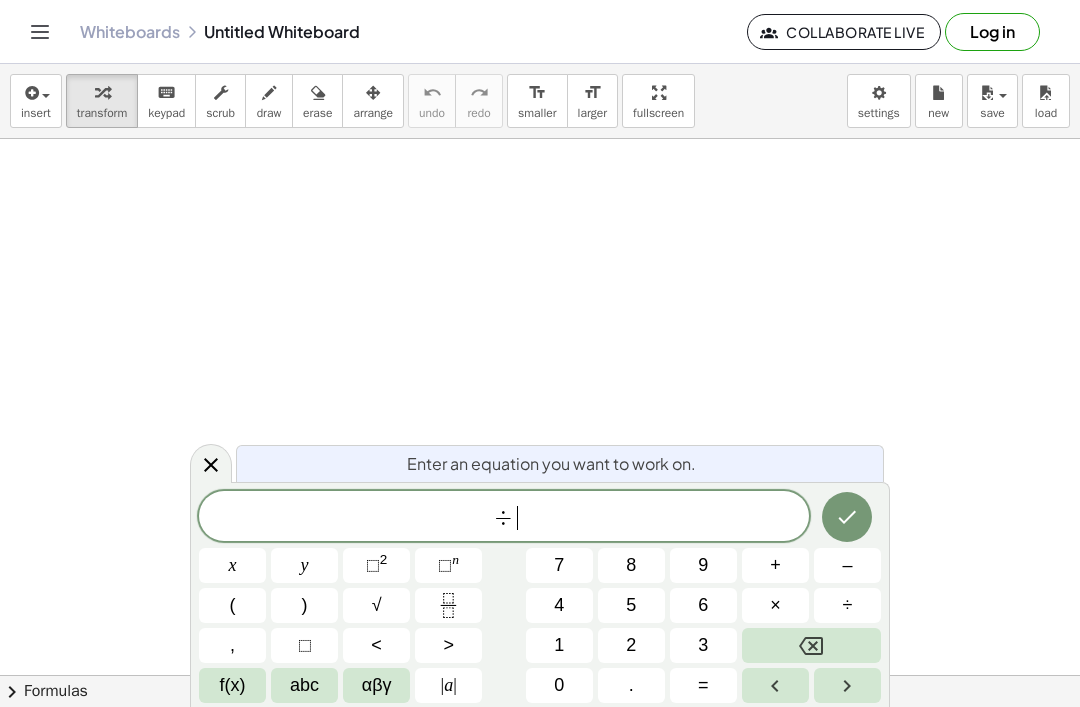 click at bounding box center (811, 645) 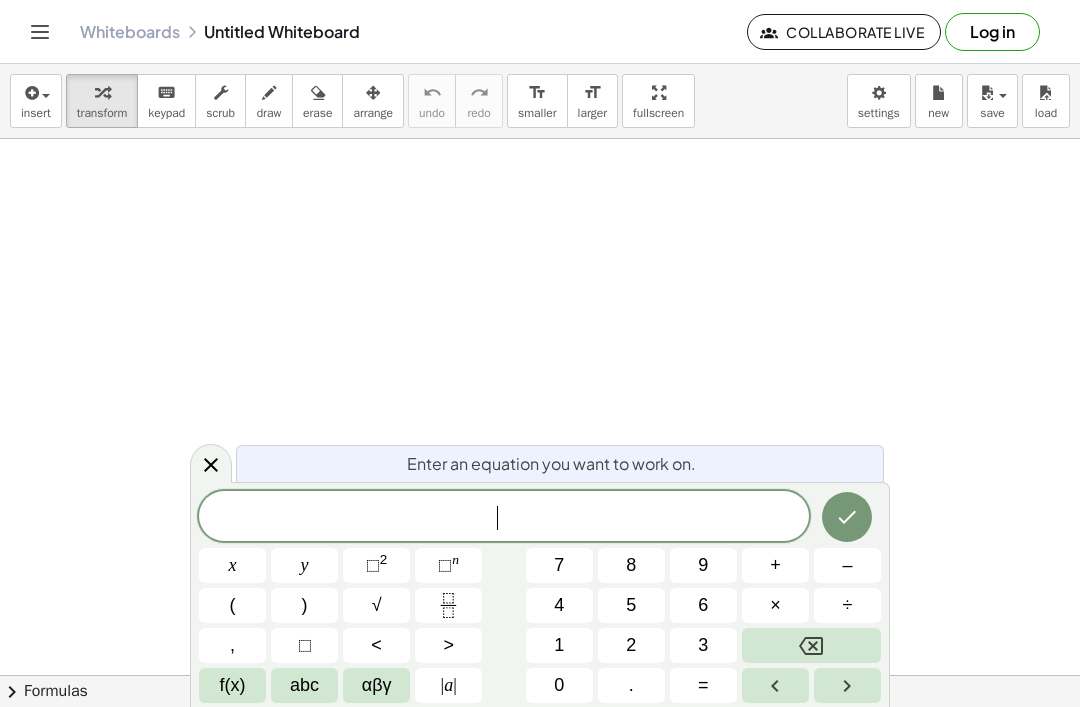 click at bounding box center [811, 645] 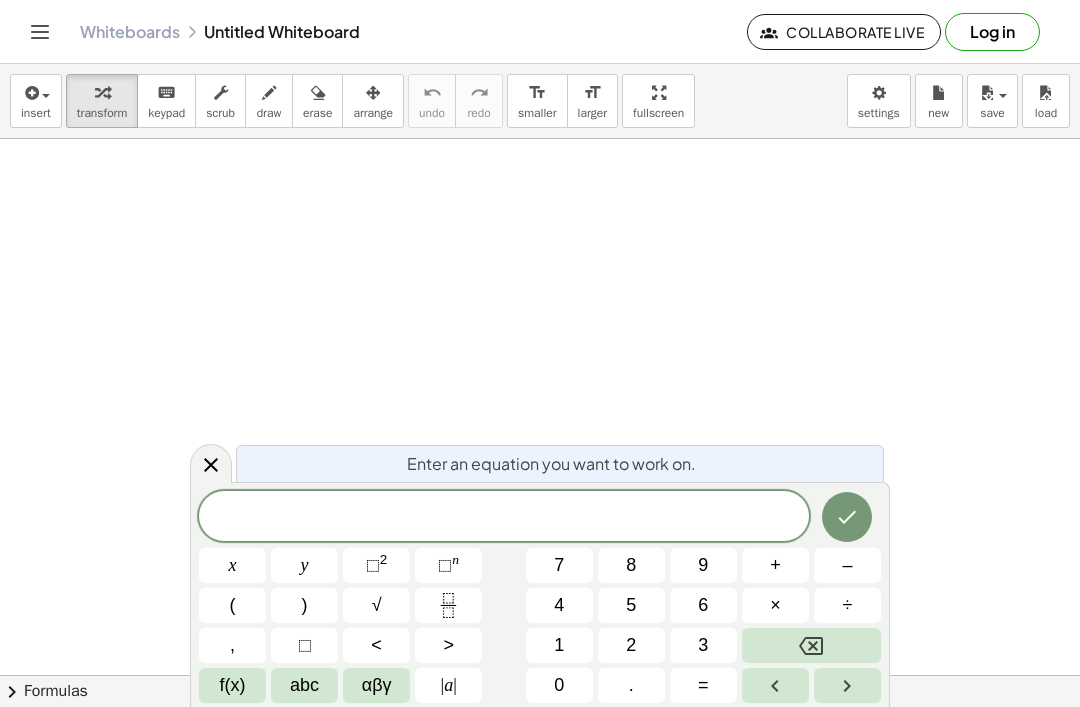 click at bounding box center [811, 645] 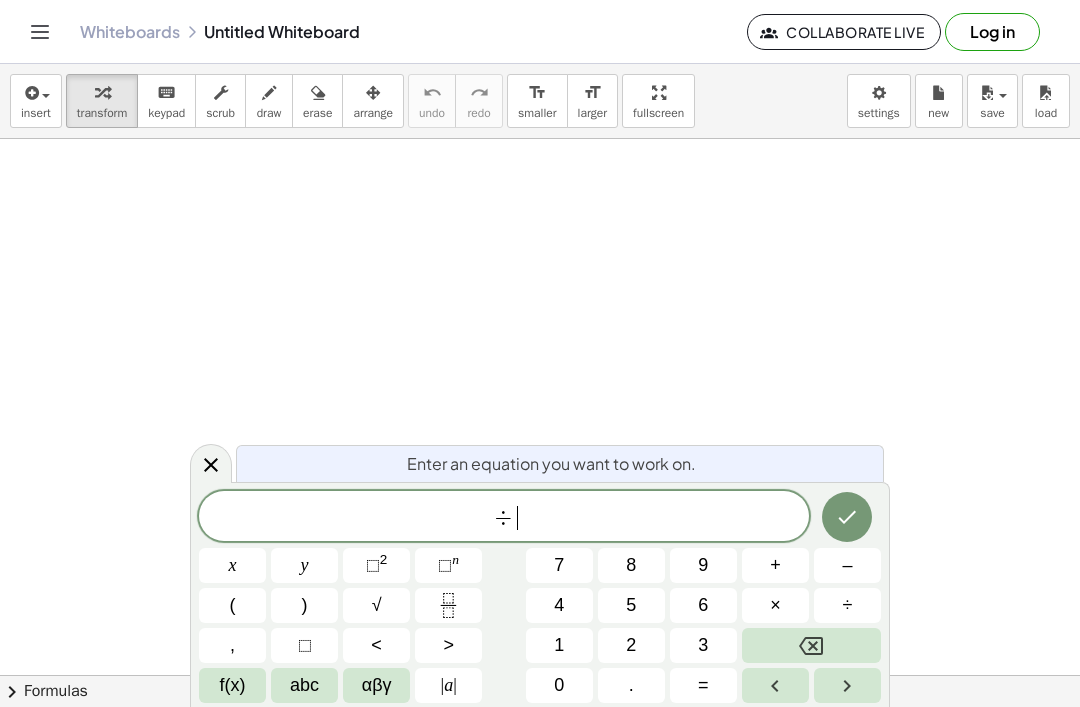 click at bounding box center [811, 645] 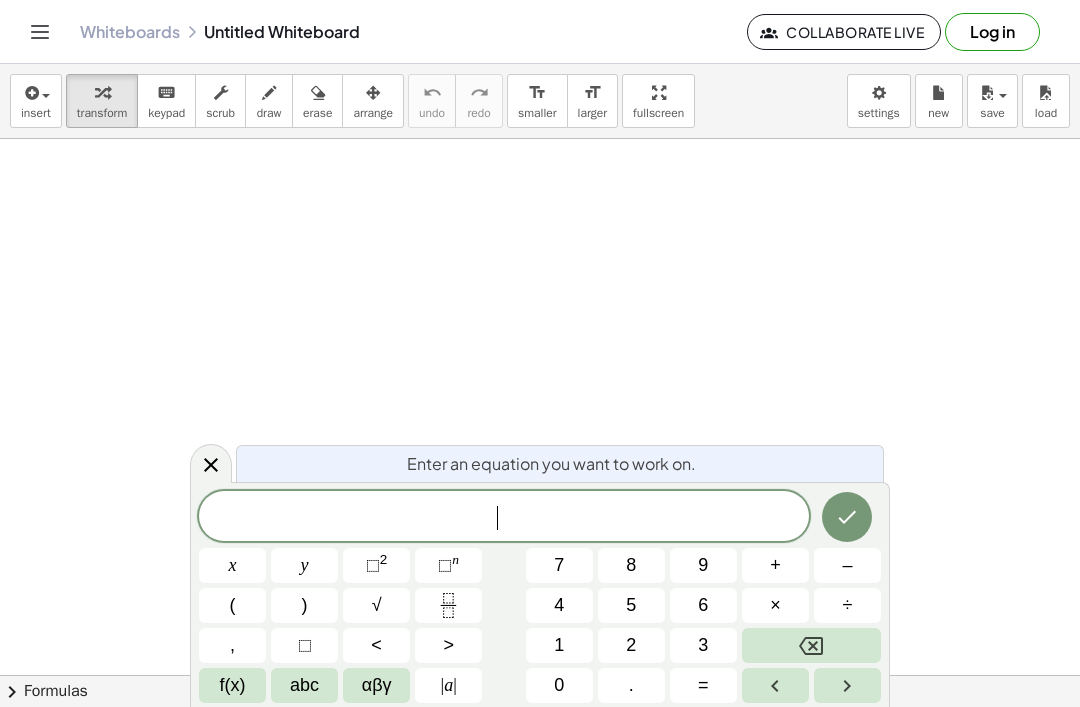 click at bounding box center (811, 645) 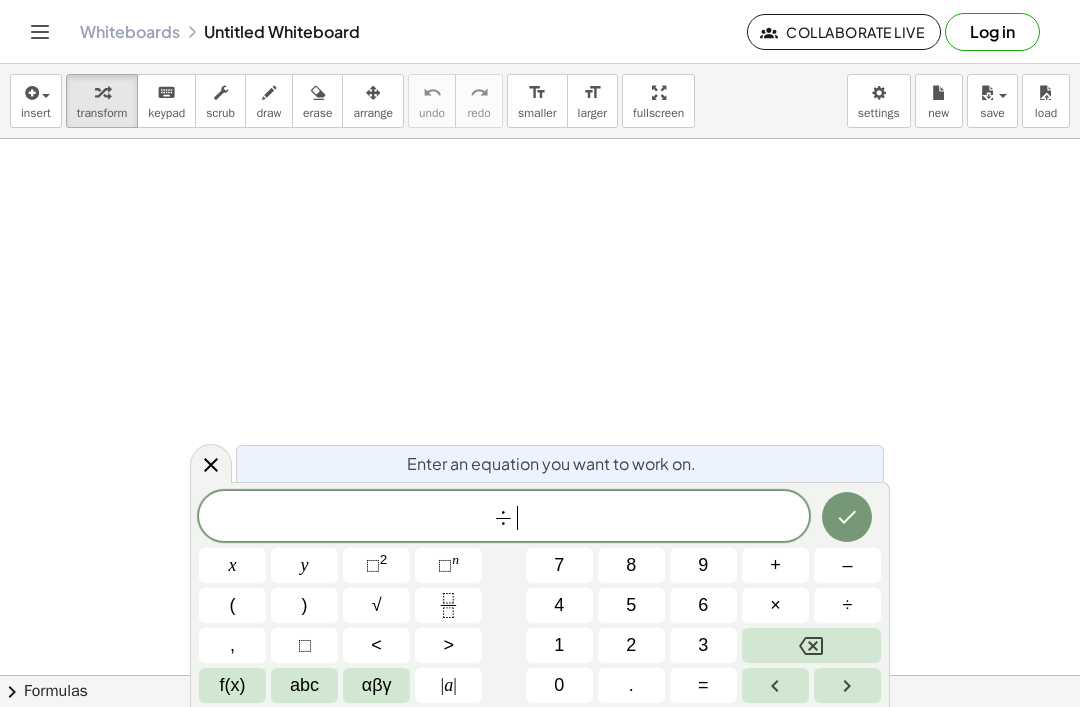 click on "÷" at bounding box center (848, 605) 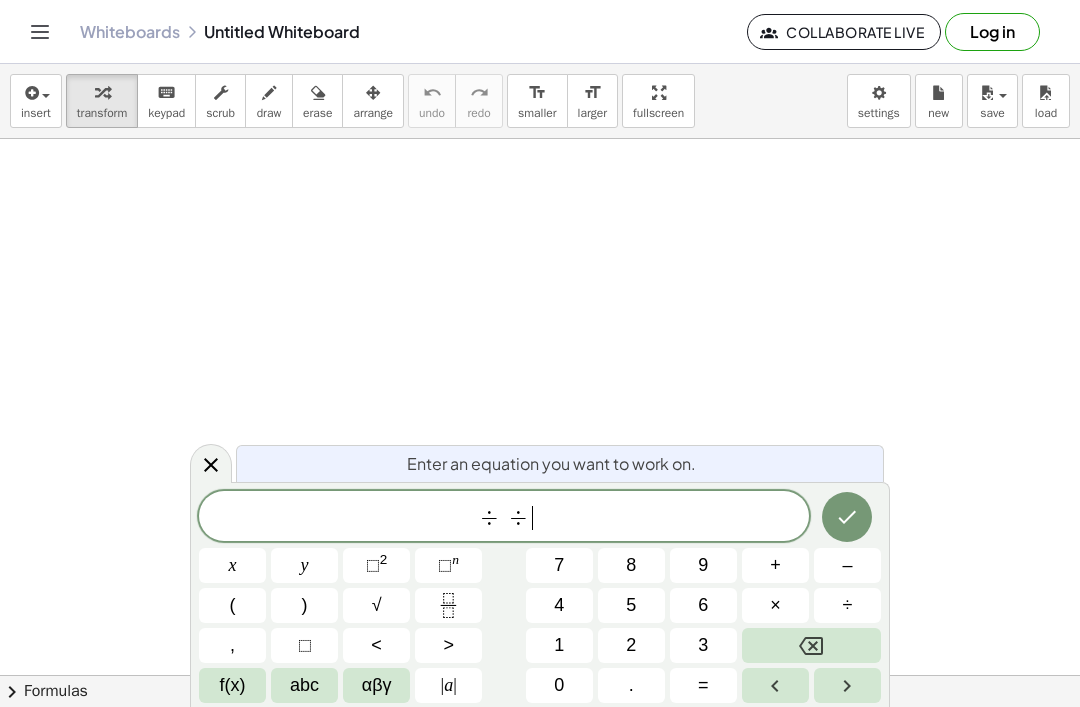 click on "–" at bounding box center (847, 565) 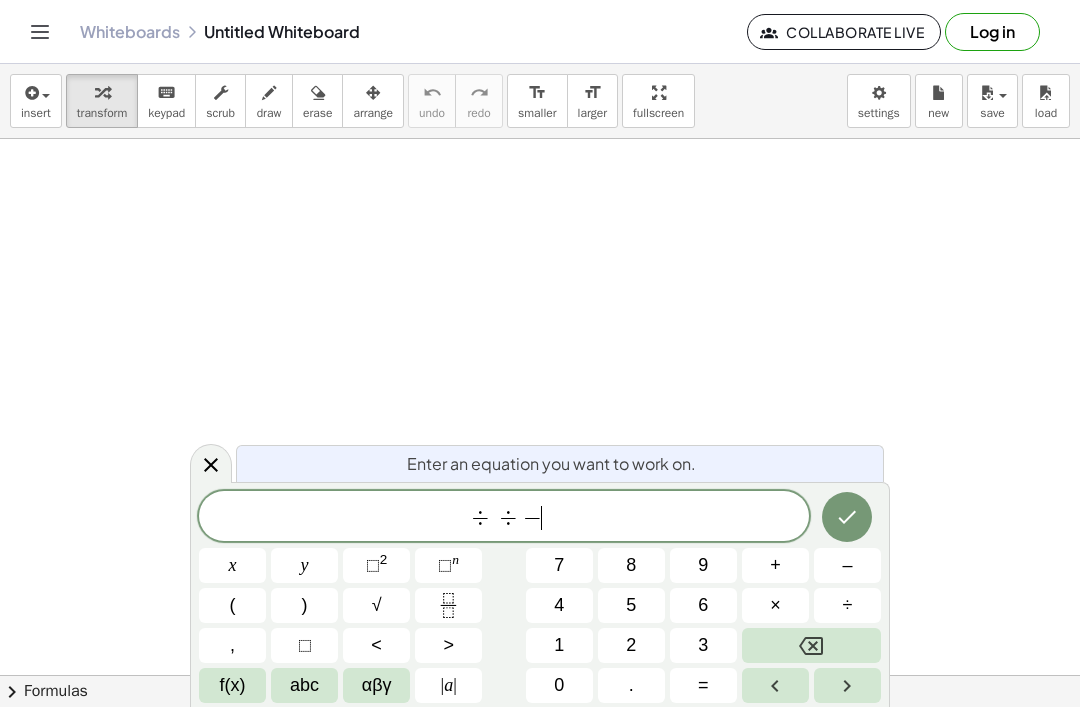 click on "÷" at bounding box center (847, 605) 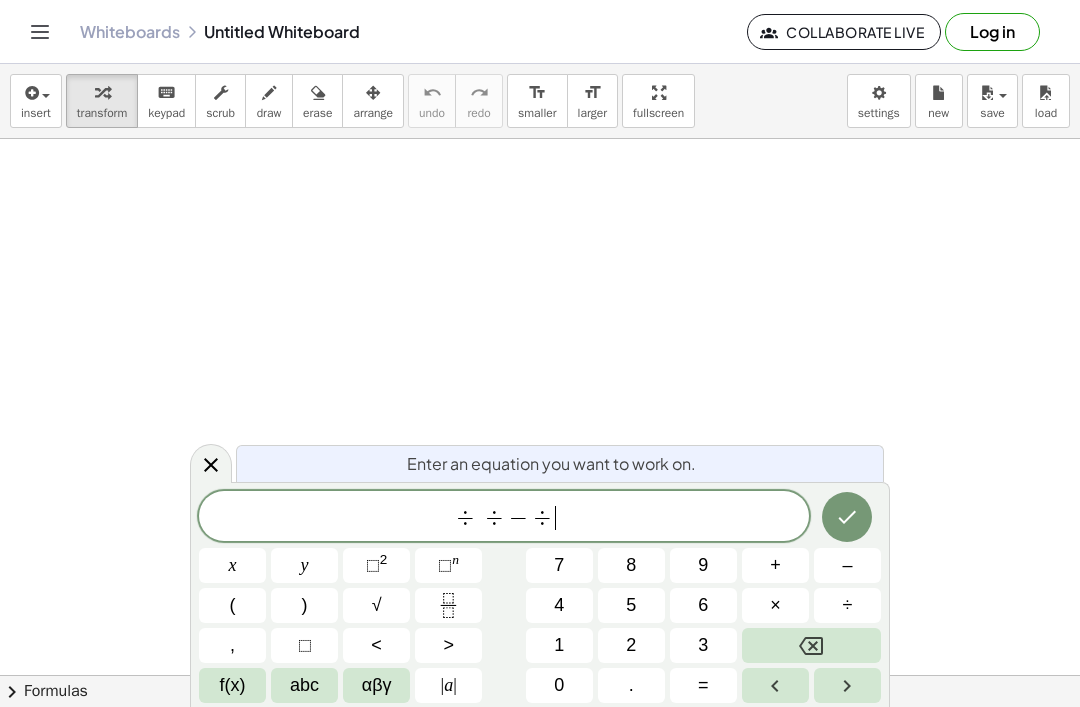click on "÷" at bounding box center [847, 605] 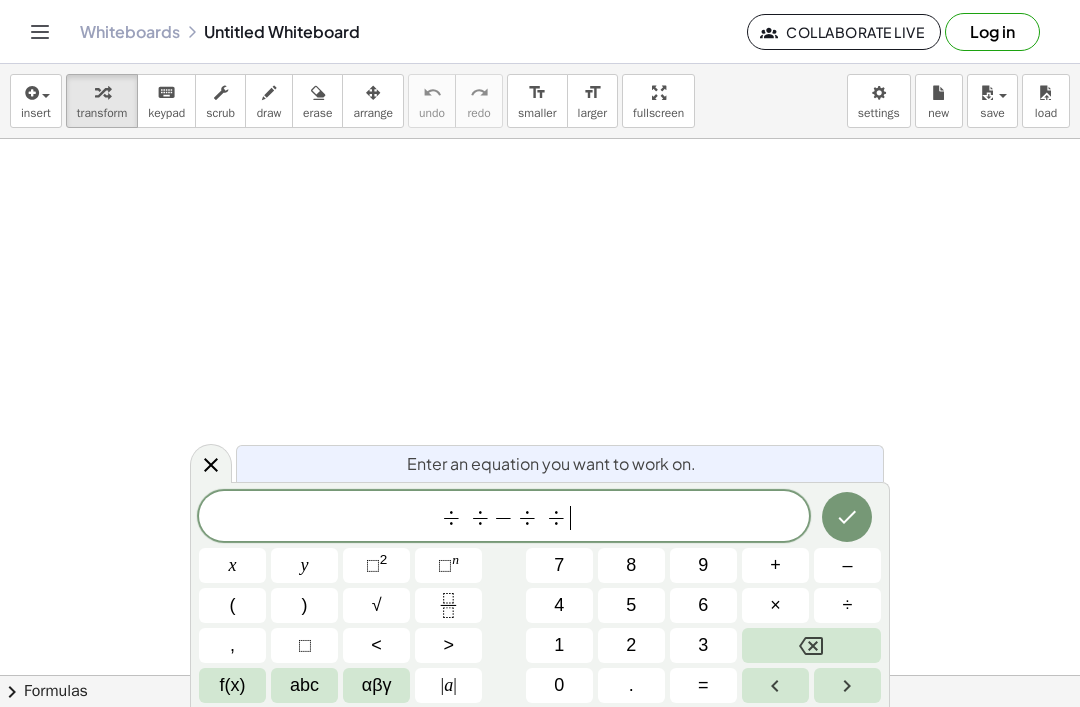 click on "÷ ÷ − ÷ ÷ ​ x y ⬚ 2 ⬚ n 7 8 9 + – ( ) √ 4 5 6 × ÷ , ⬚ < > 1 2 3 f(x) abc αβγ | a | 0 . =" at bounding box center [540, 597] 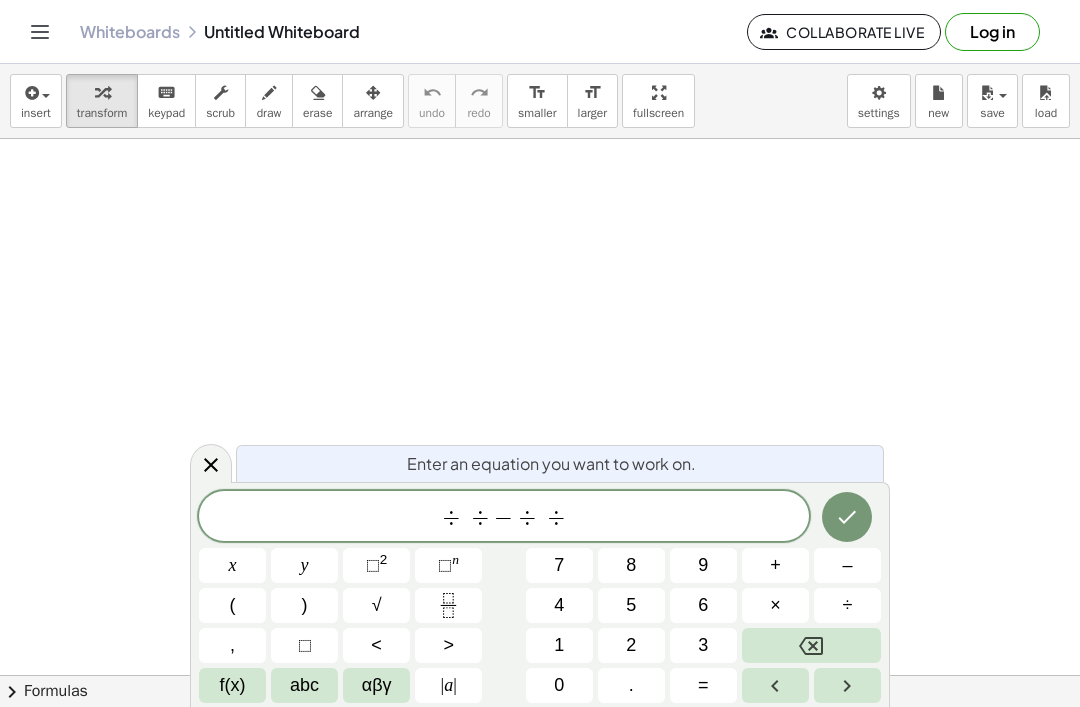 click at bounding box center [811, 645] 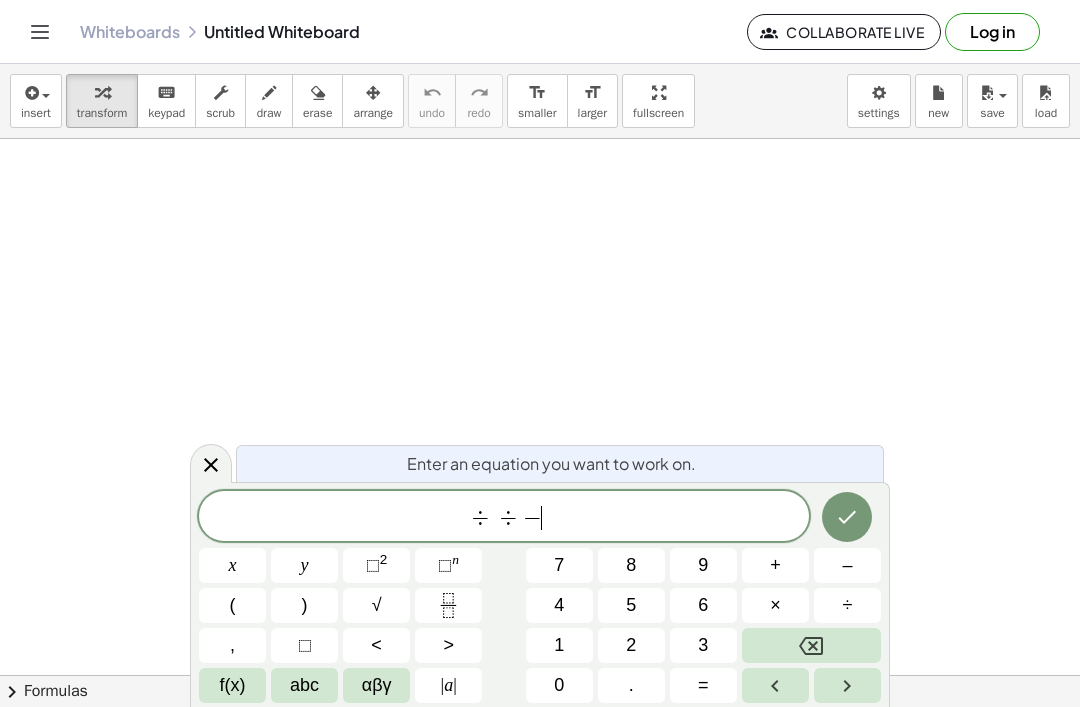 click at bounding box center [811, 645] 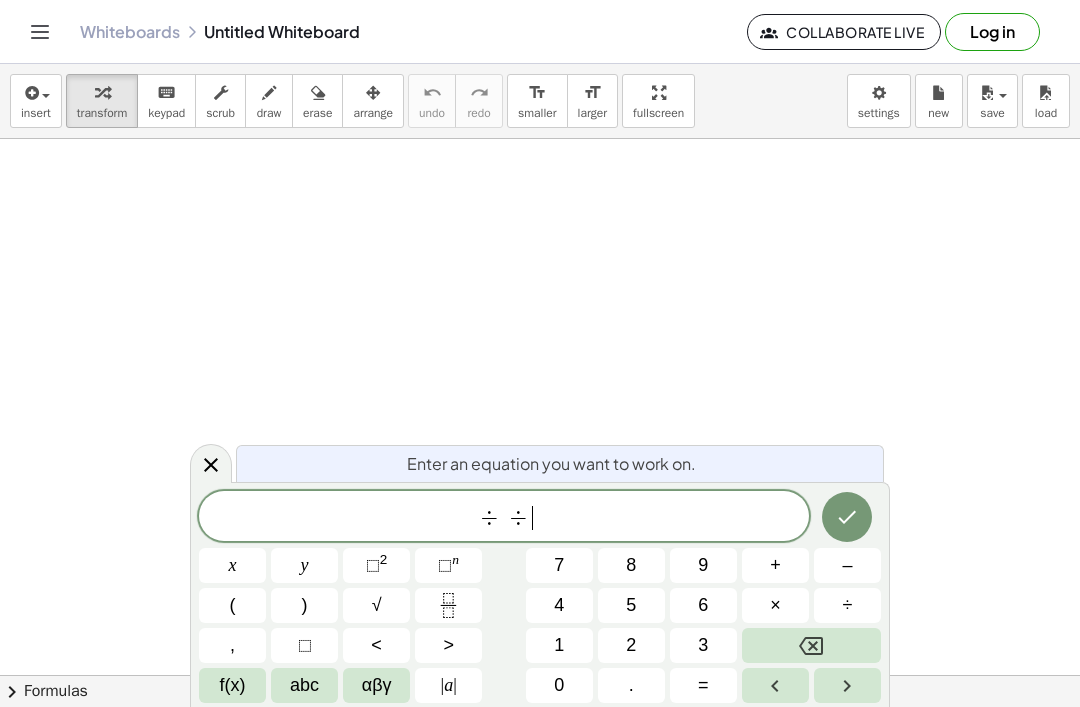 click at bounding box center (811, 645) 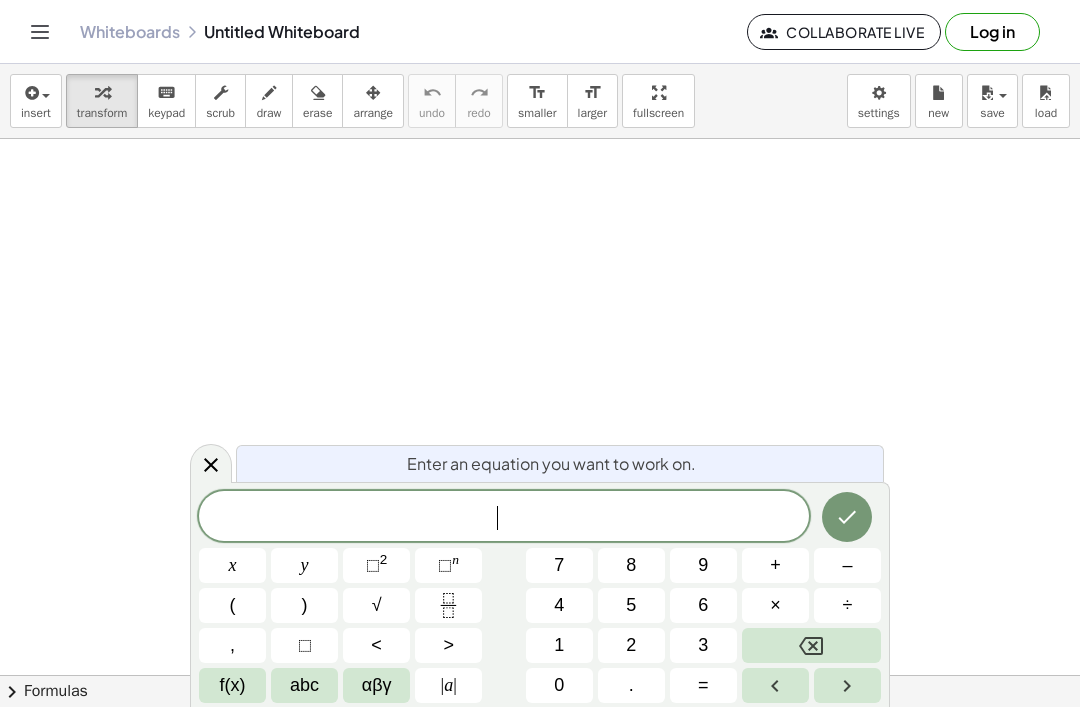 click at bounding box center (811, 645) 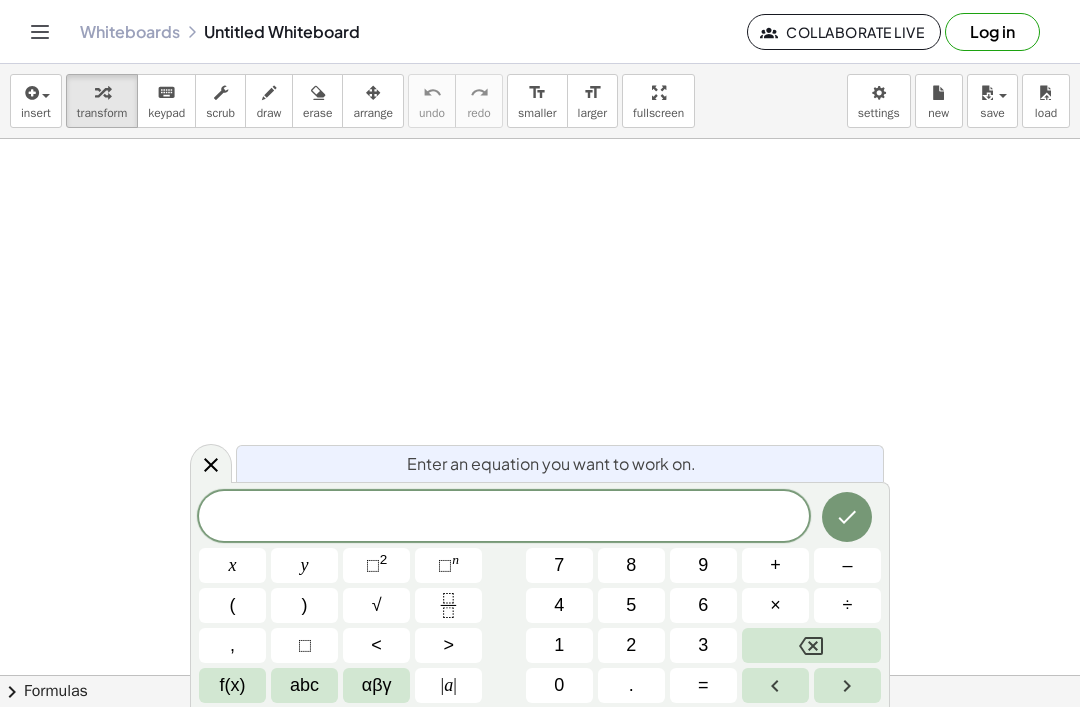 click 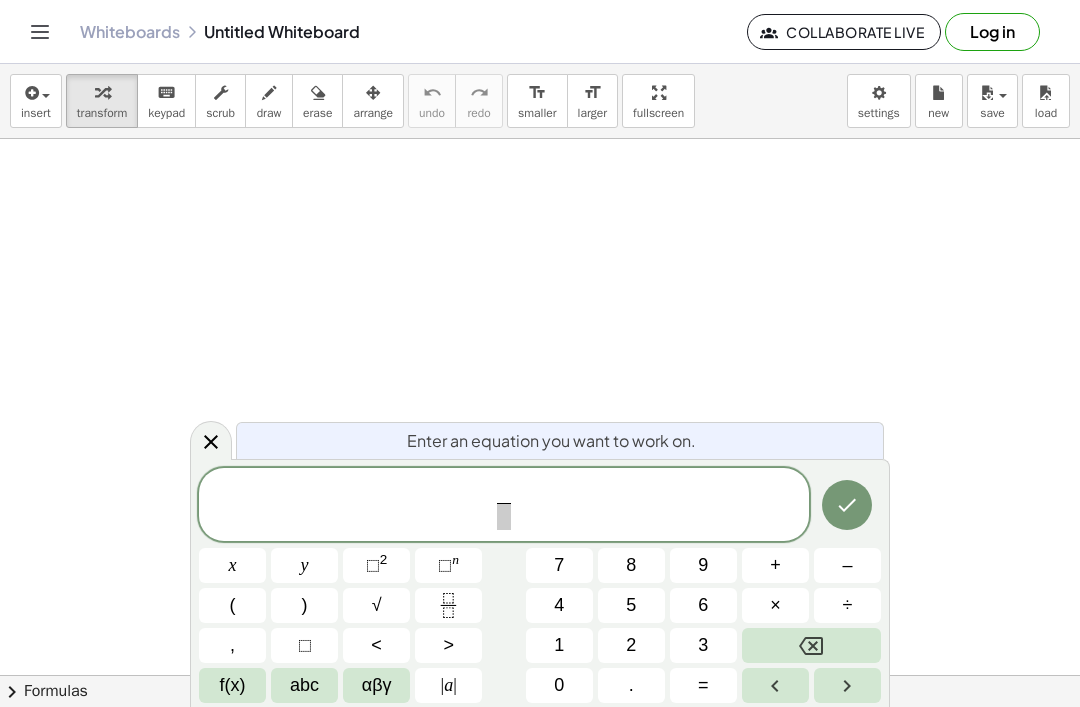 click on "4" at bounding box center [559, 605] 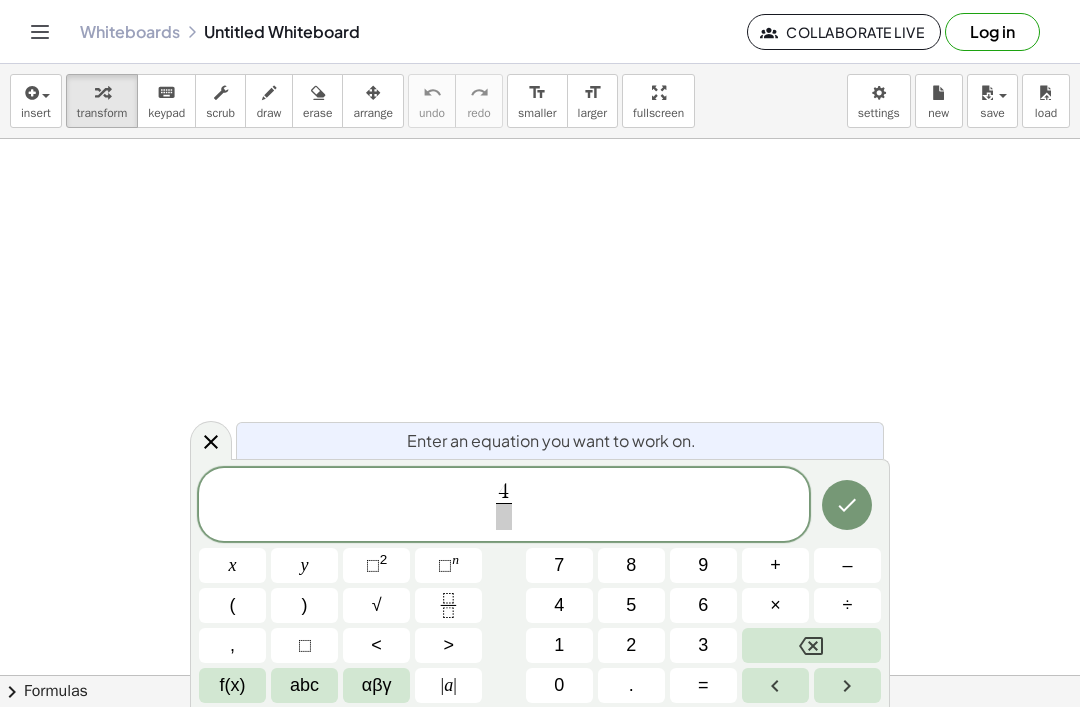 click on "4 ​ ​" at bounding box center (504, 506) 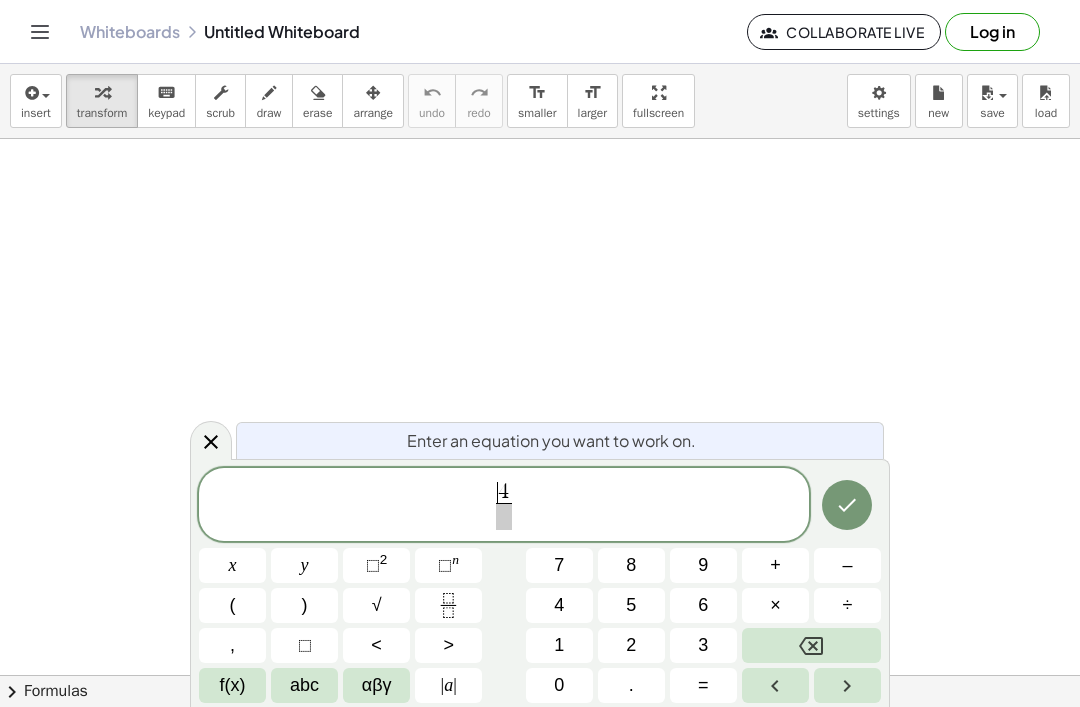 click at bounding box center (503, 516) 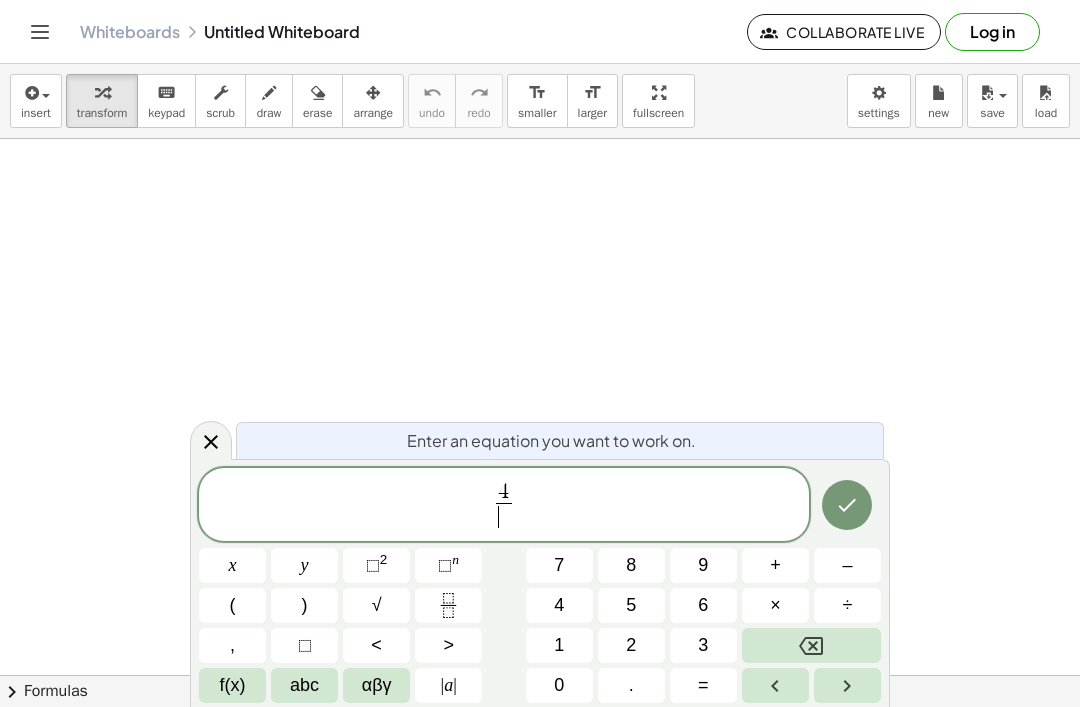 click on "x" at bounding box center (232, 565) 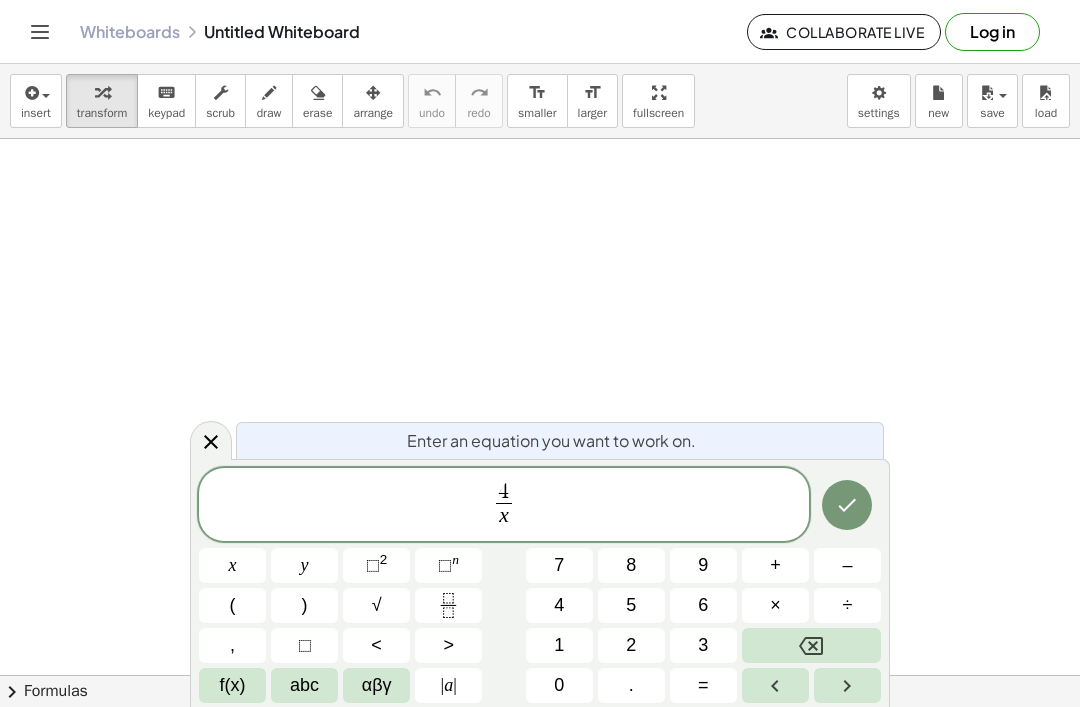 click on "4 x ​ ​" 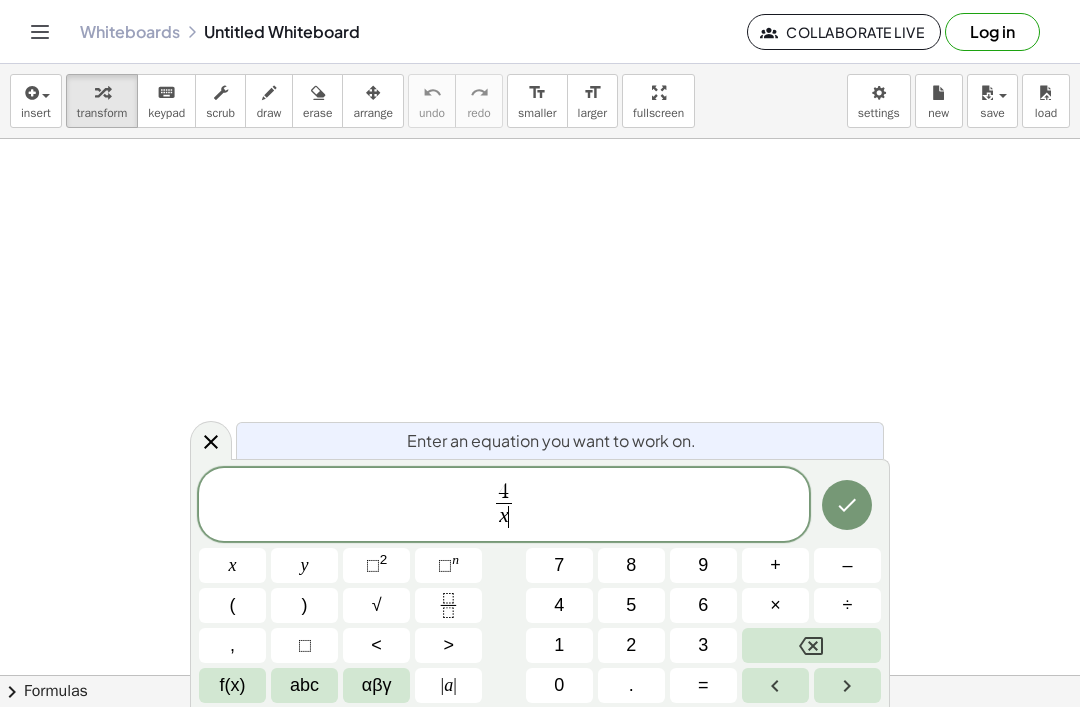 click on "x" at bounding box center (504, 515) 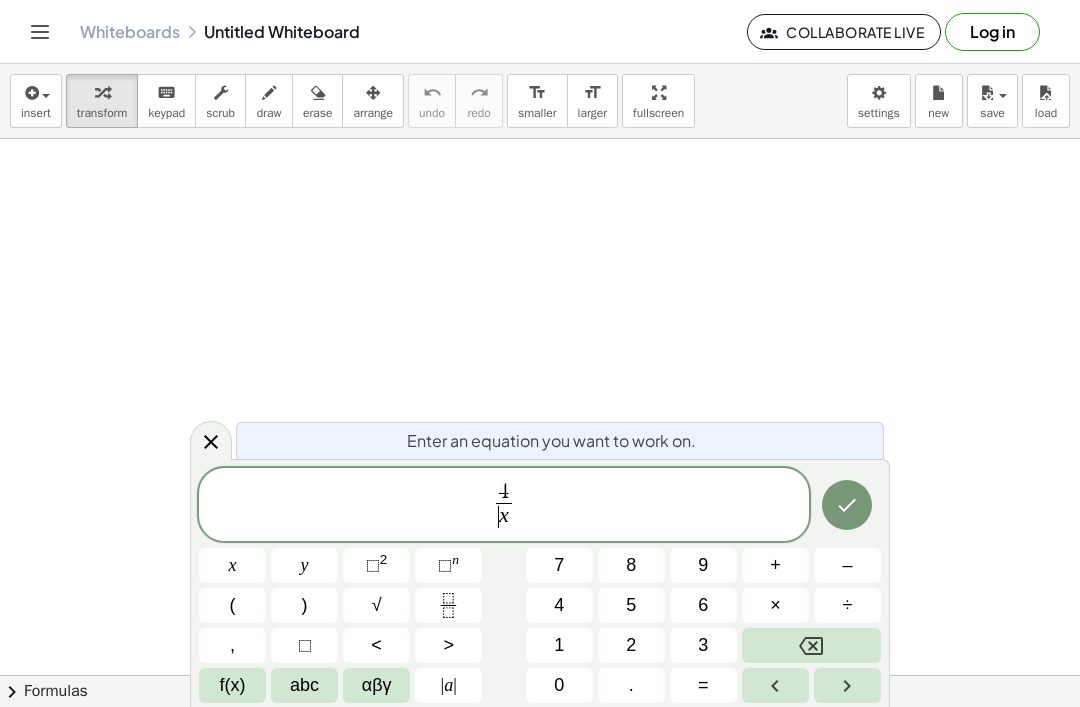 click on "⬚" at bounding box center (373, 565) 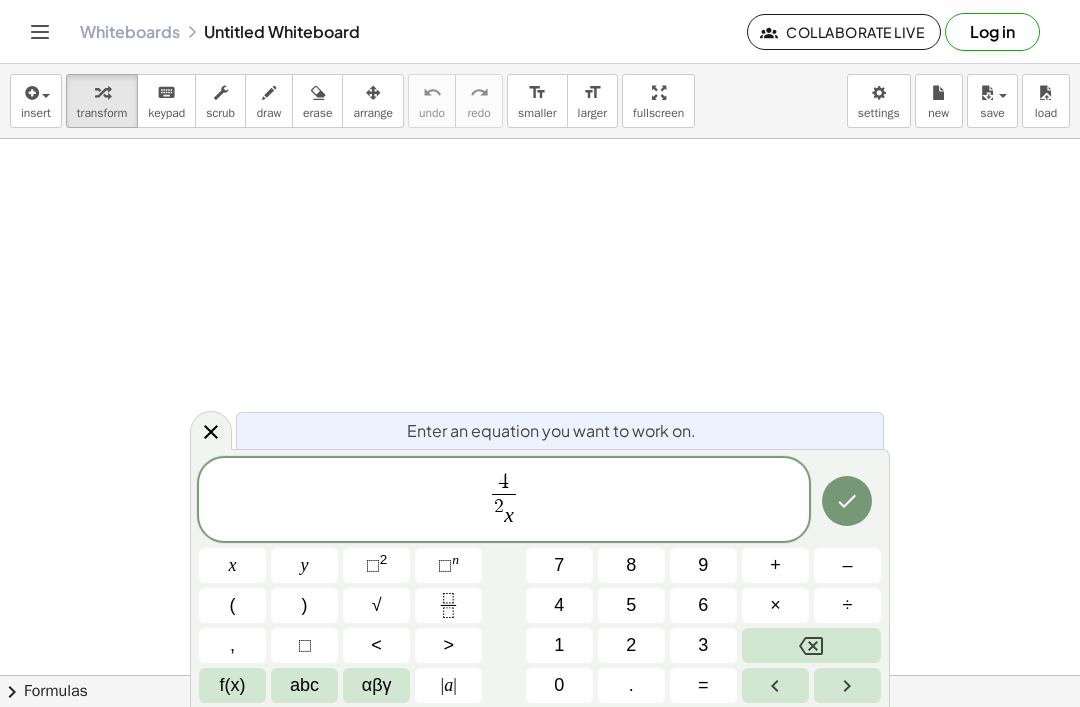 click at bounding box center (811, 645) 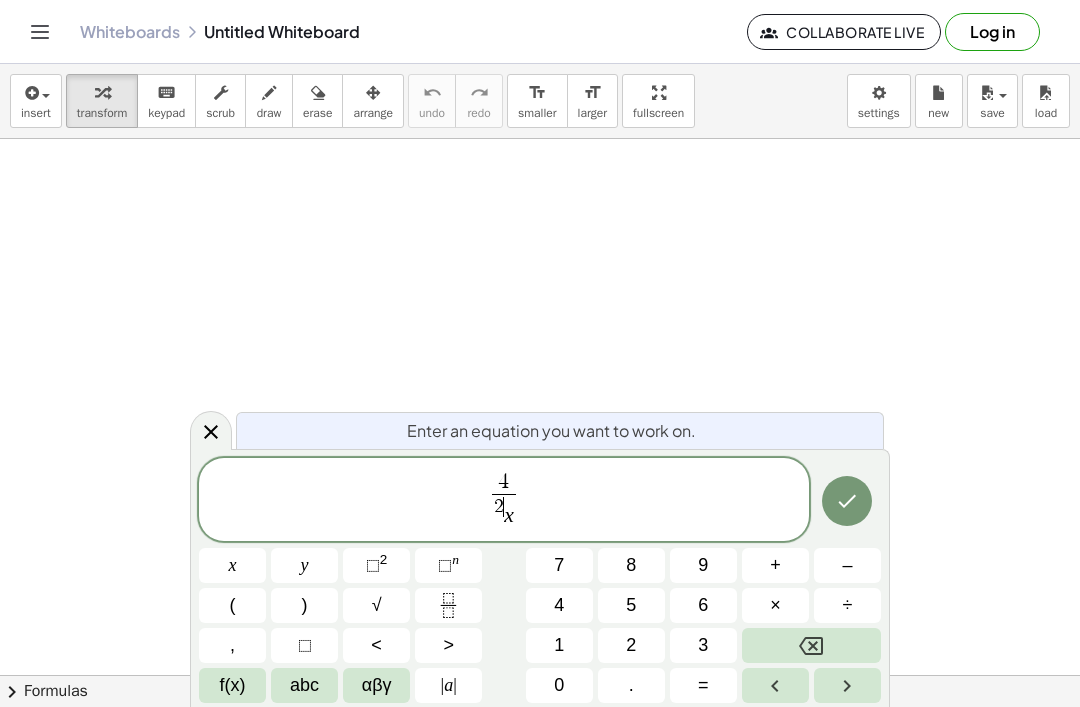 click at bounding box center [811, 645] 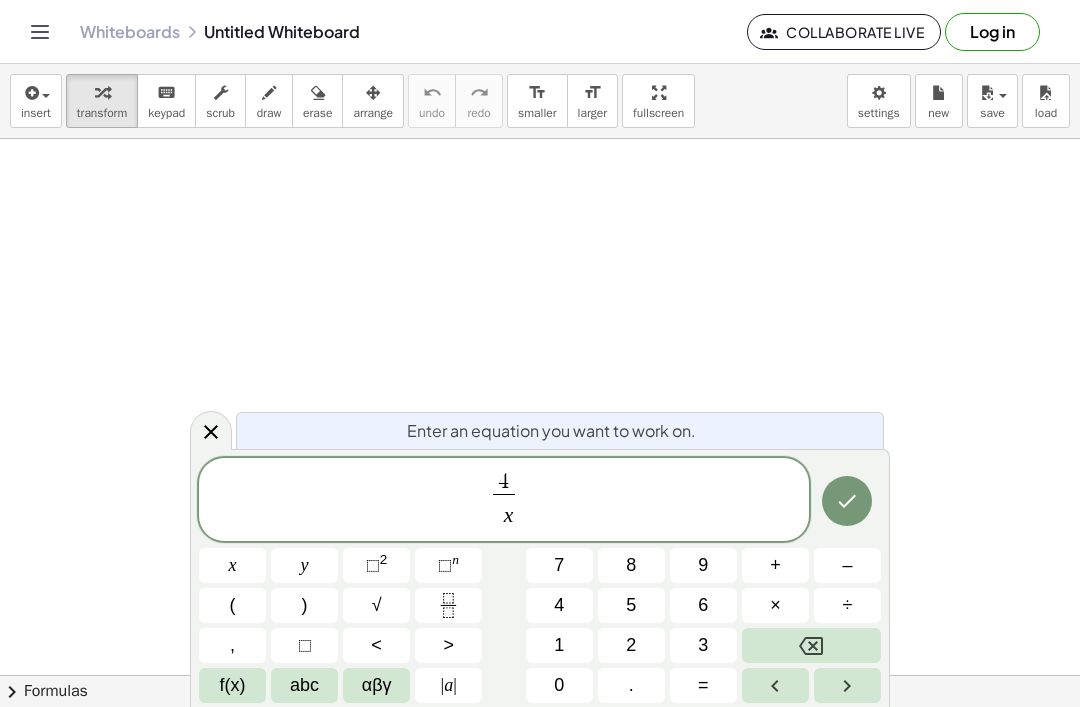 click at bounding box center (811, 645) 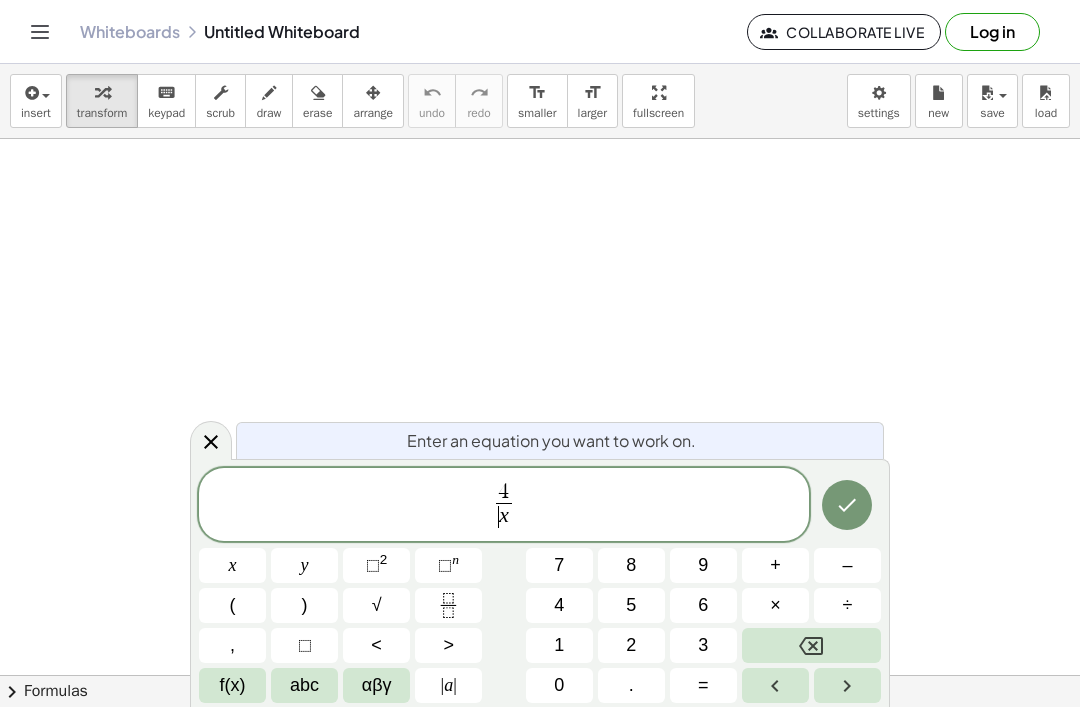 click on "x" at bounding box center (504, 515) 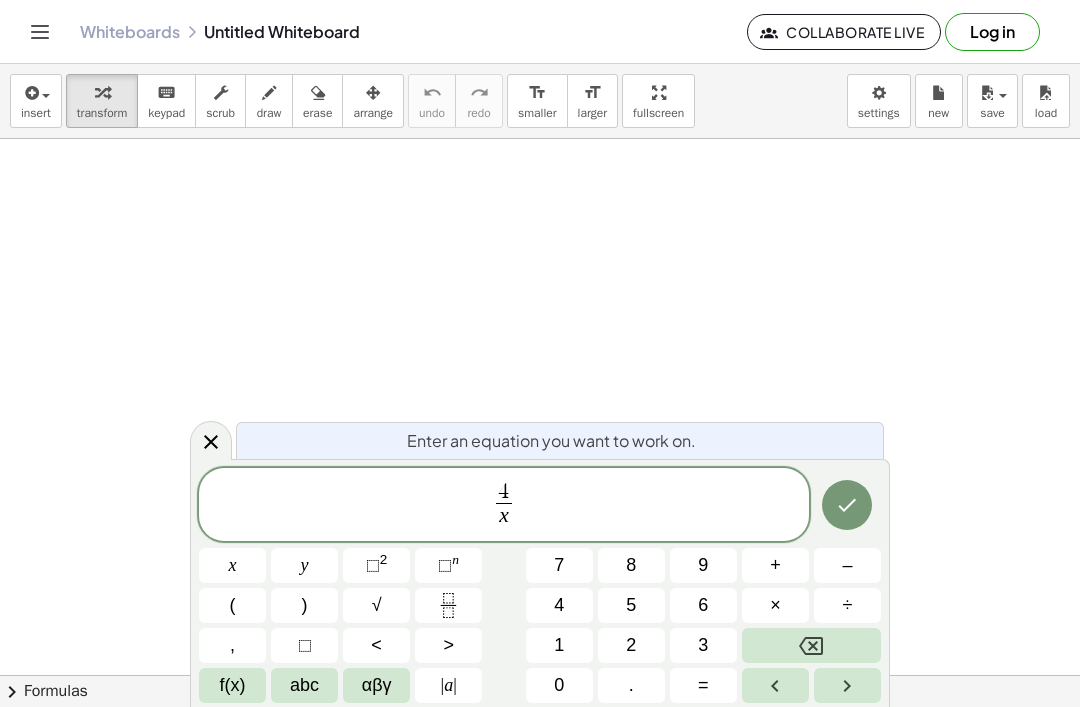click 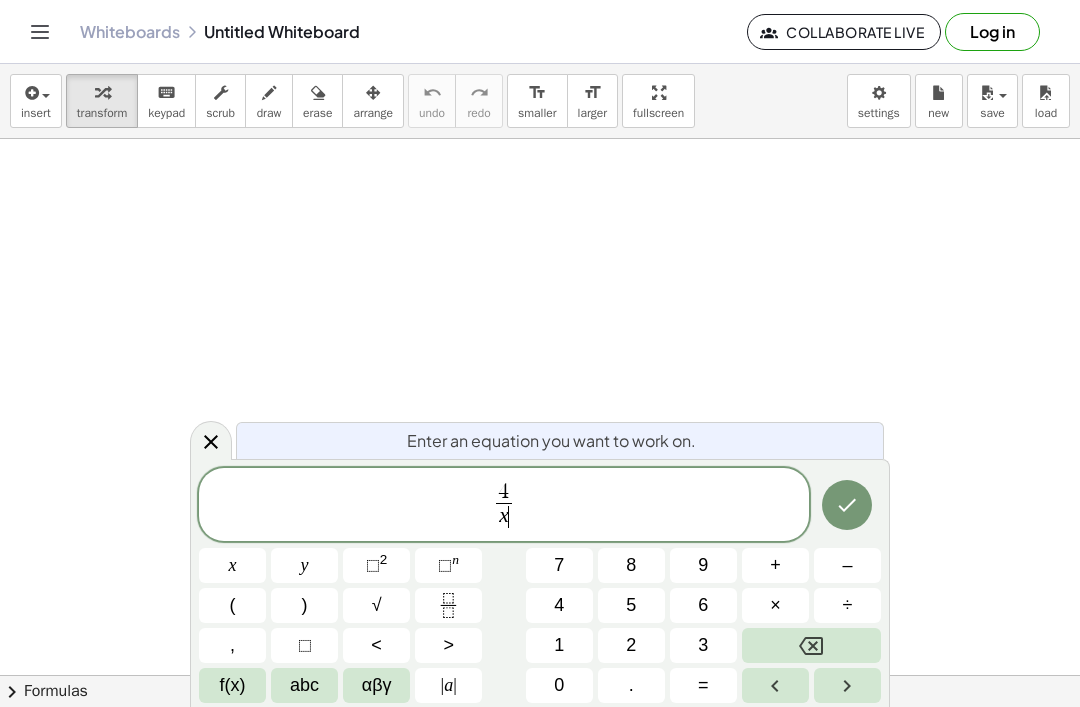 click on "⬚" at bounding box center [373, 565] 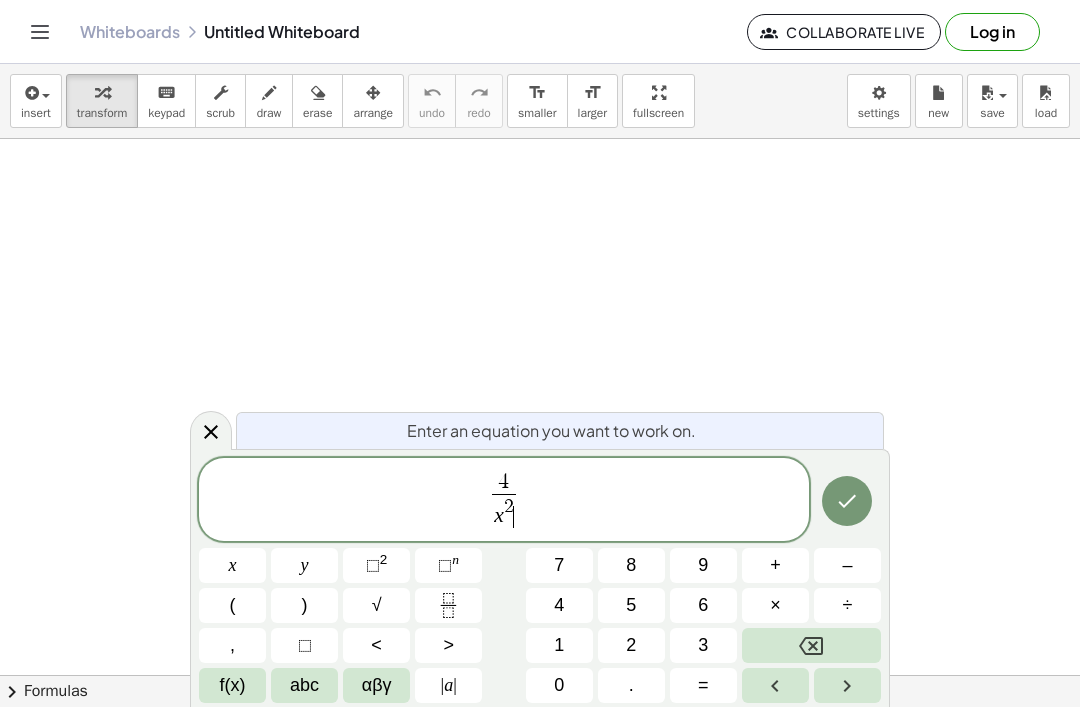 click at bounding box center (847, 685) 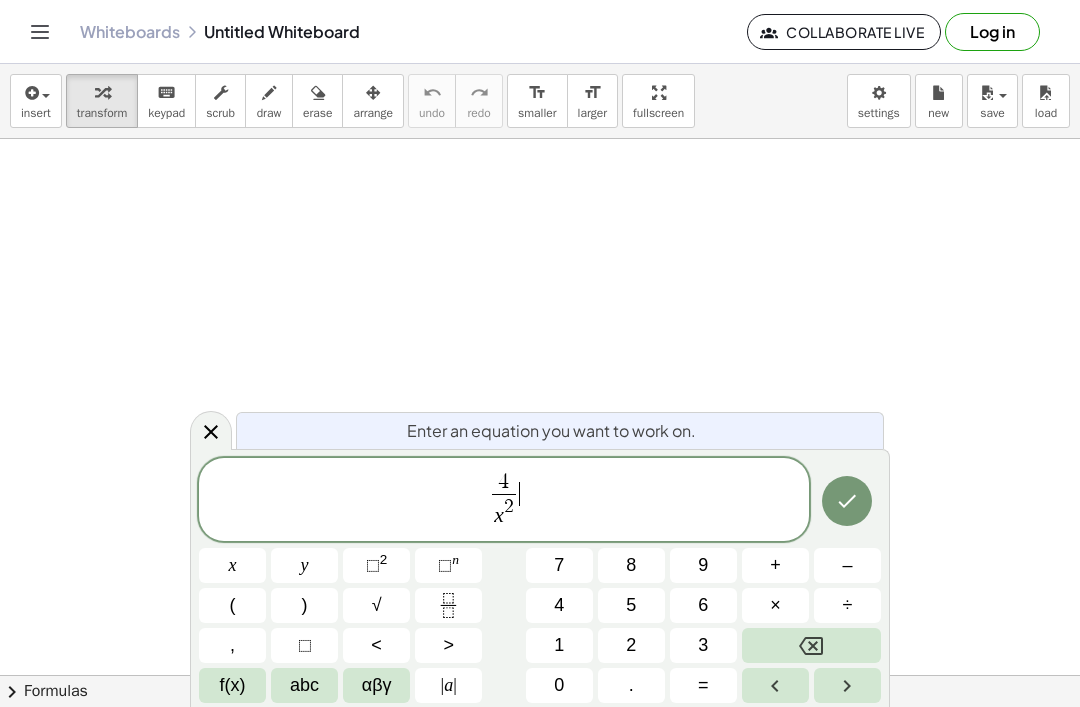 click on "=" at bounding box center [703, 685] 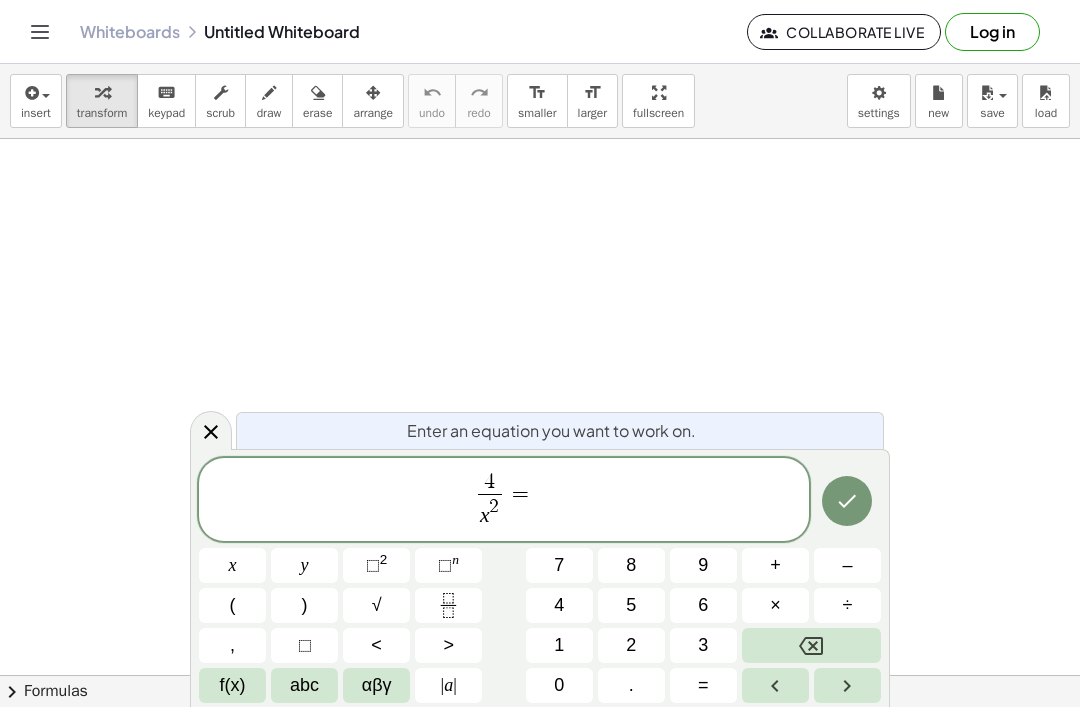 click on "1" at bounding box center (559, 645) 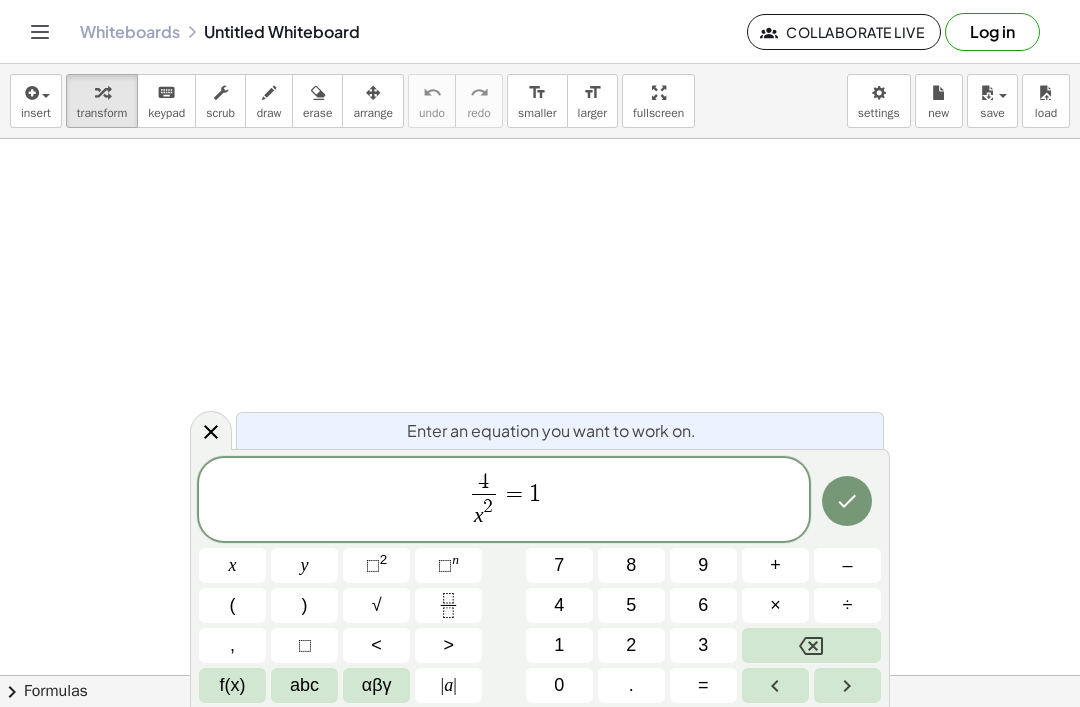 click 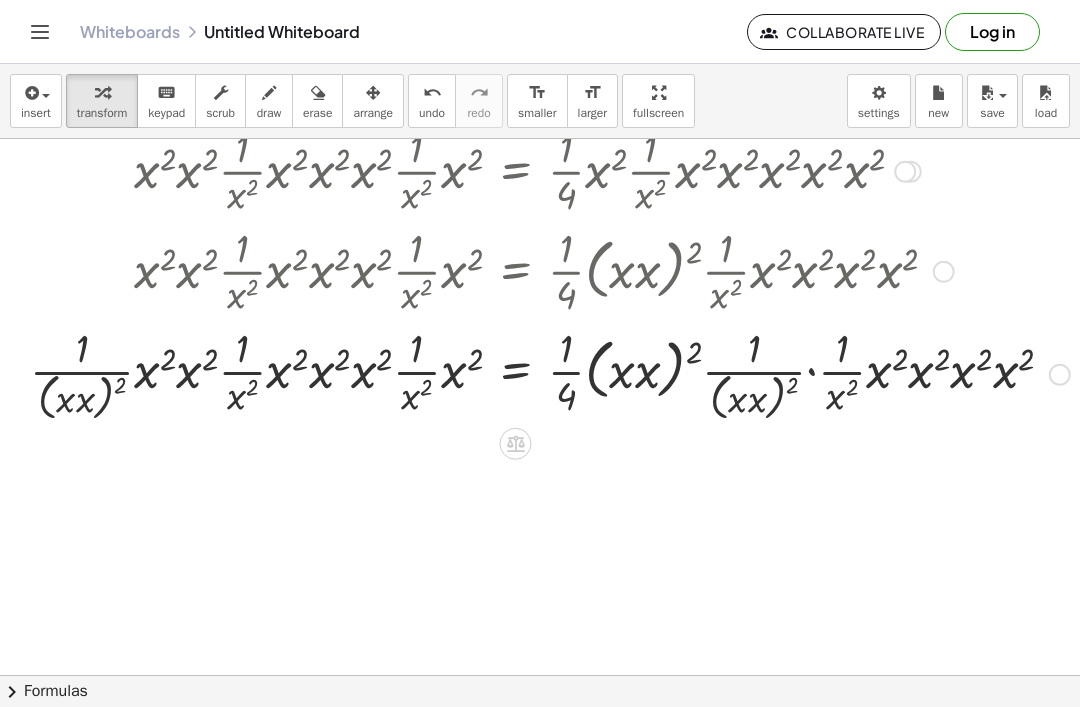 scroll, scrollTop: 1387, scrollLeft: 0, axis: vertical 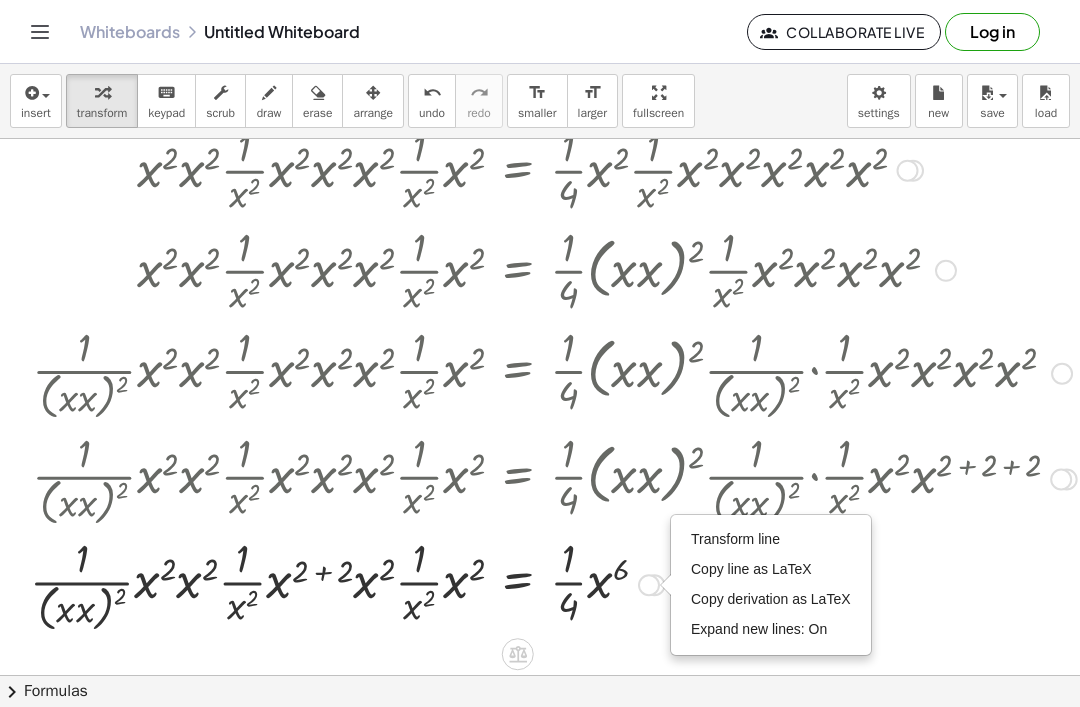 click at bounding box center (665, 585) 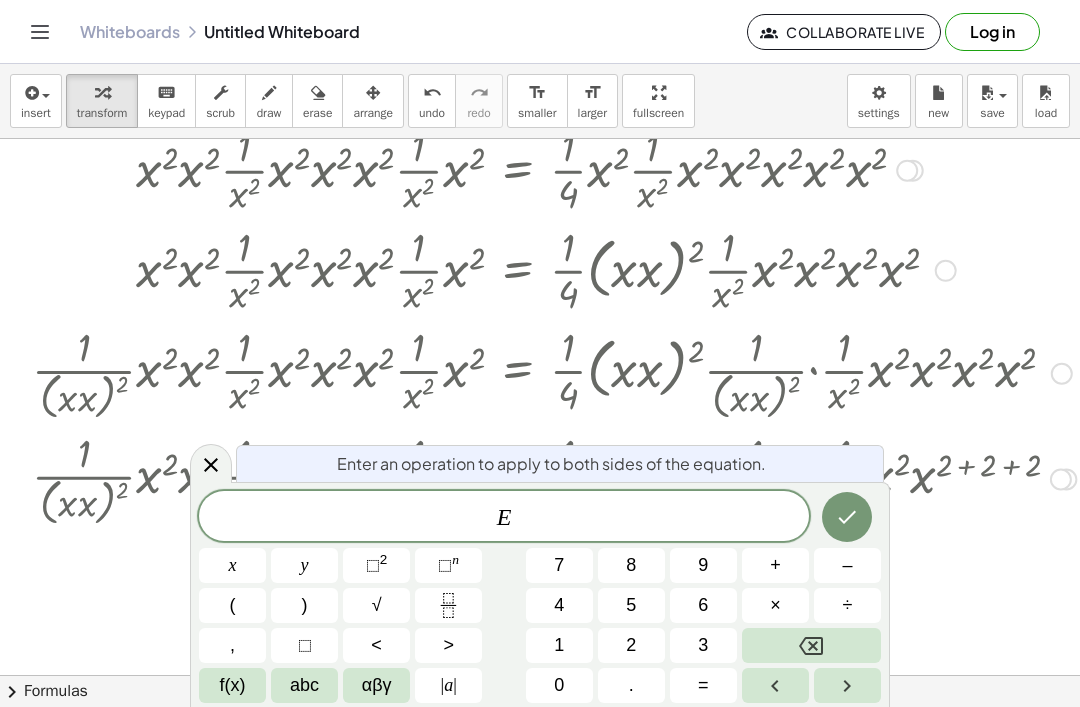 click on "⬚ n" at bounding box center (448, 565) 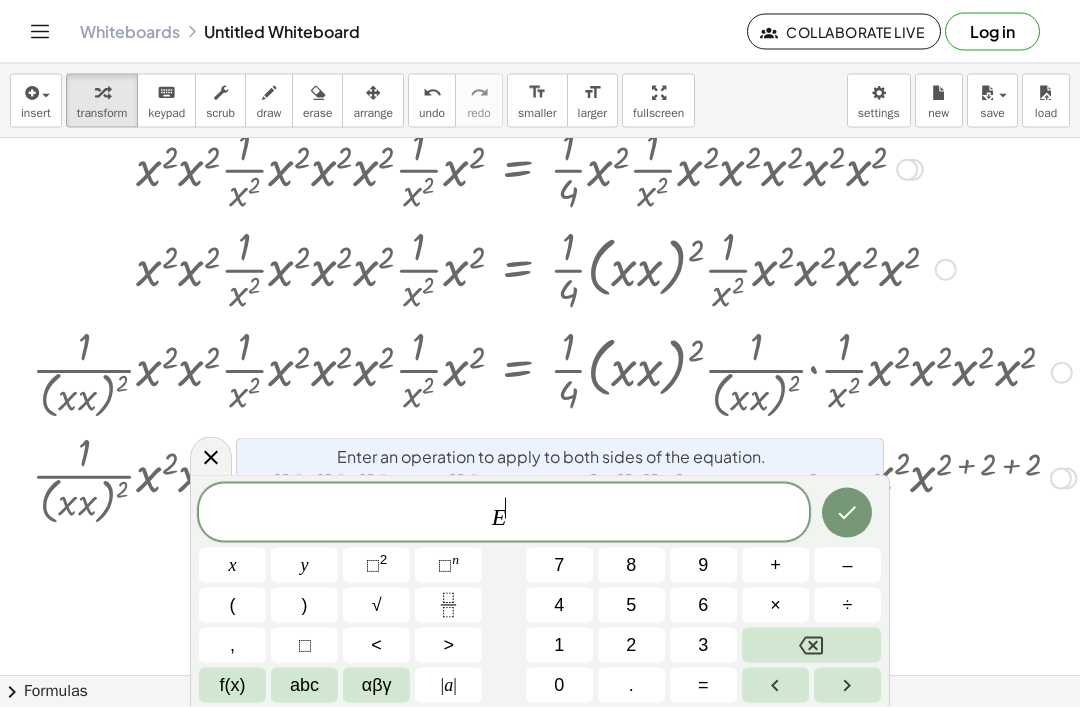 scroll, scrollTop: 64, scrollLeft: 0, axis: vertical 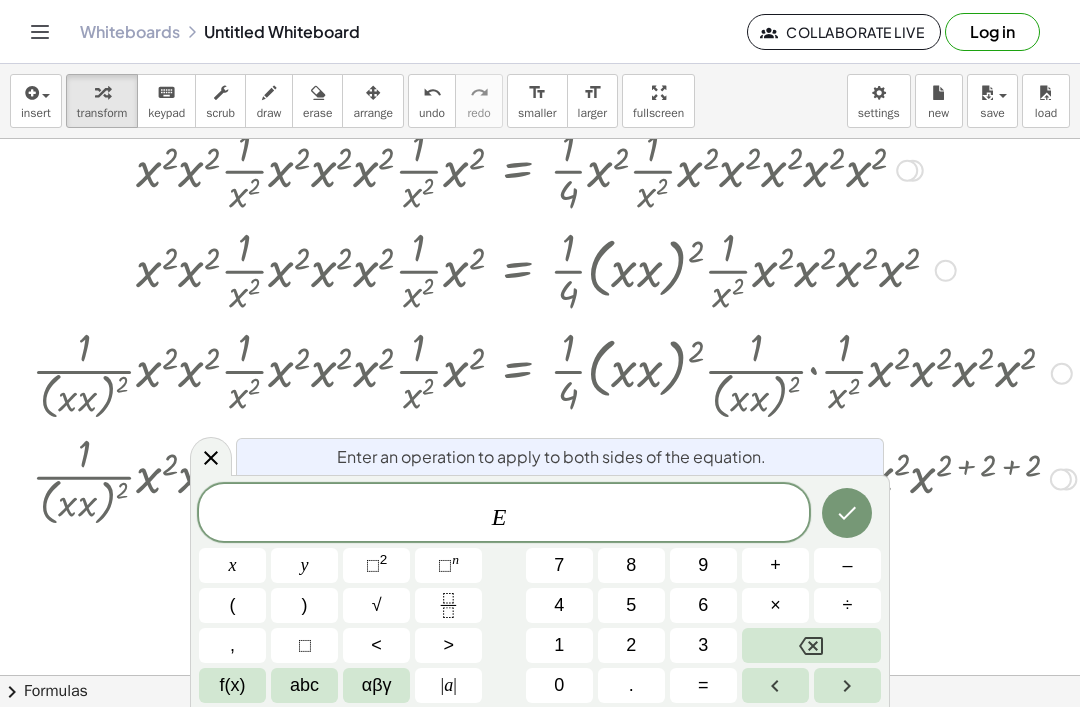 click 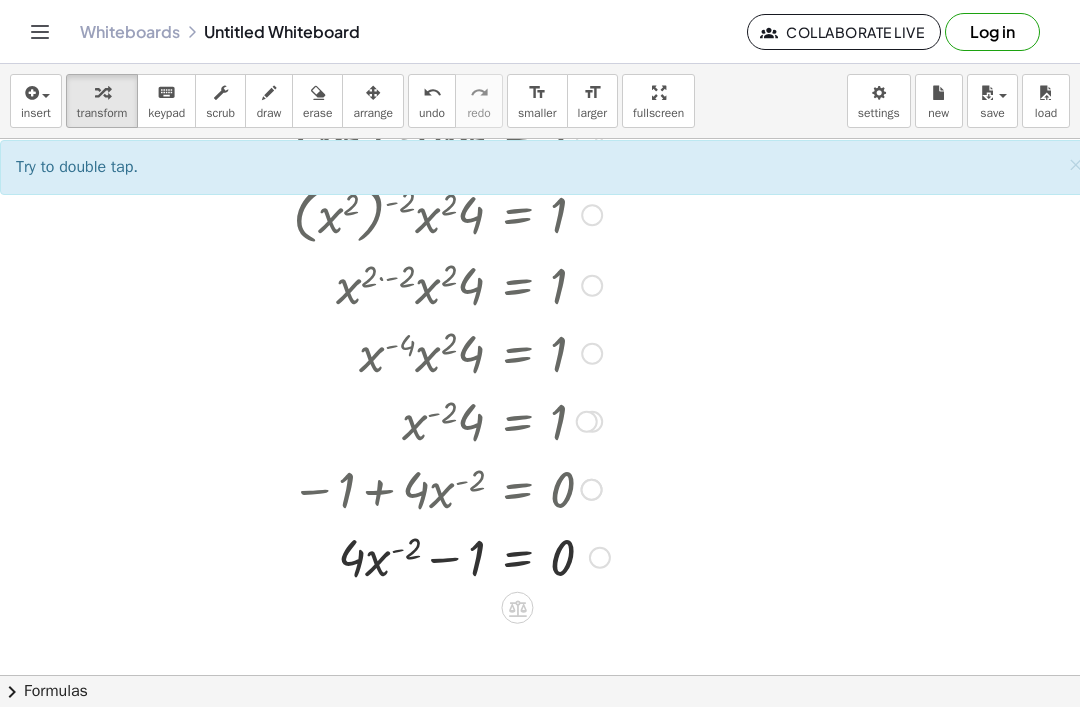 scroll, scrollTop: 1831, scrollLeft: 0, axis: vertical 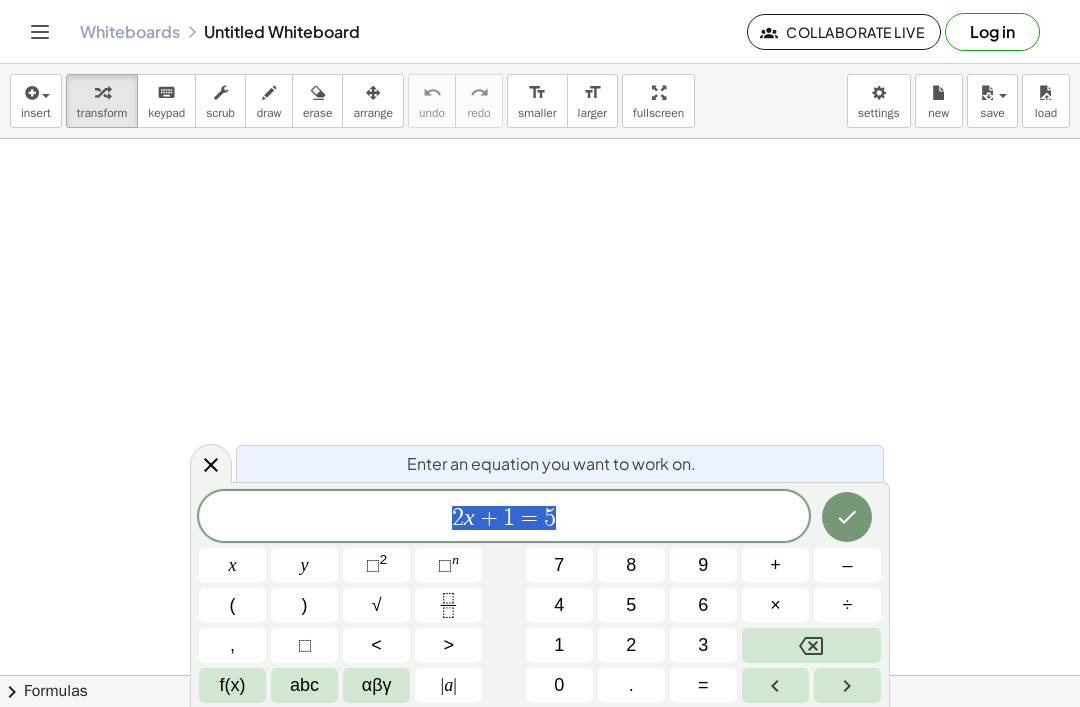 click at bounding box center (811, 645) 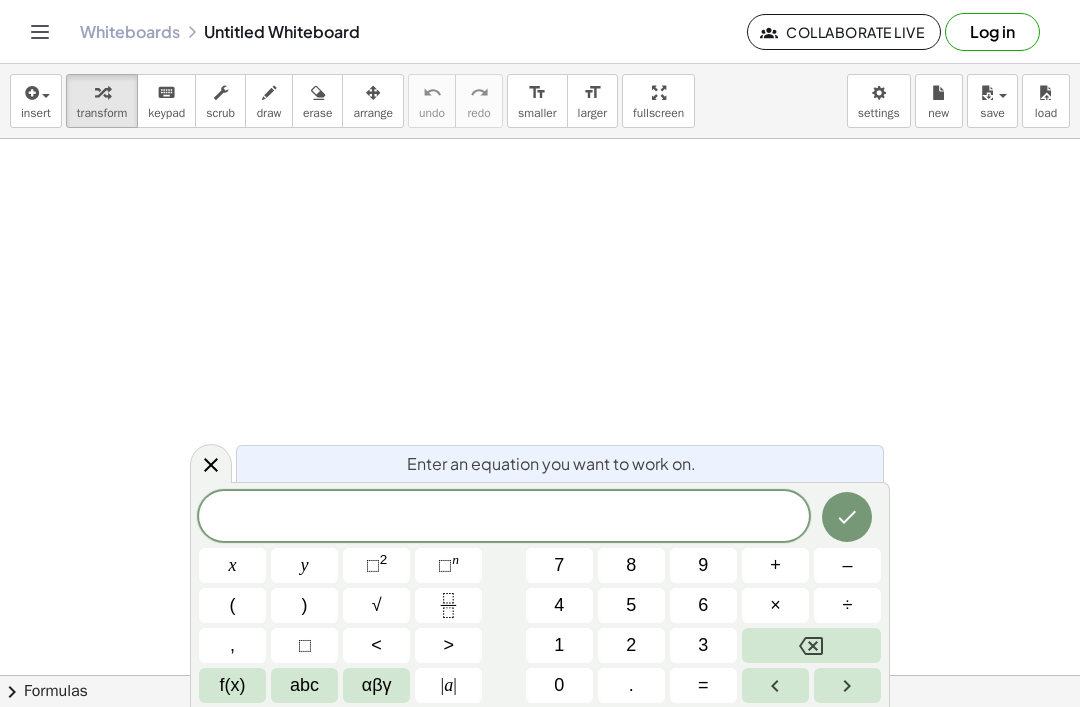 click 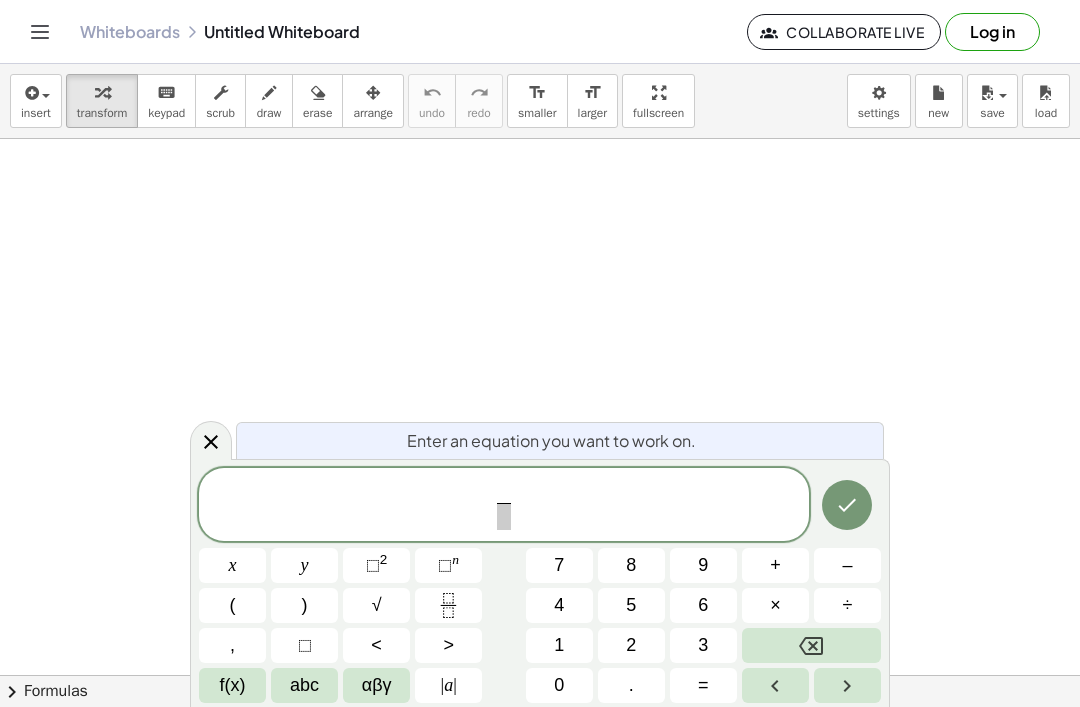 click on "4" at bounding box center (559, 605) 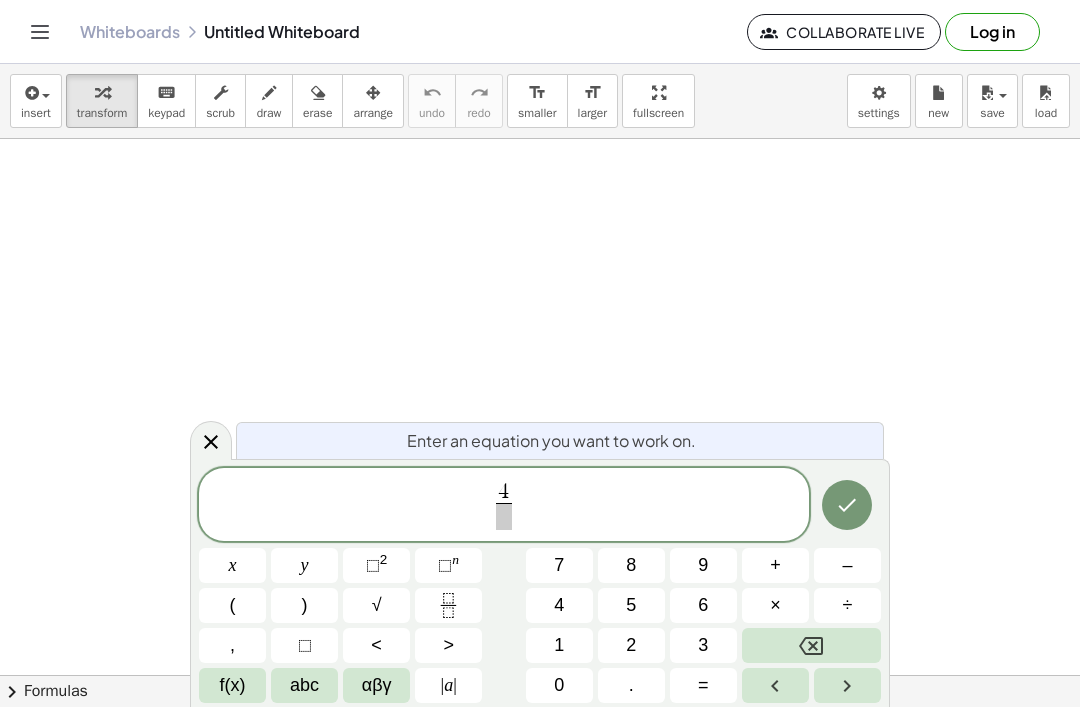 click at bounding box center (503, 516) 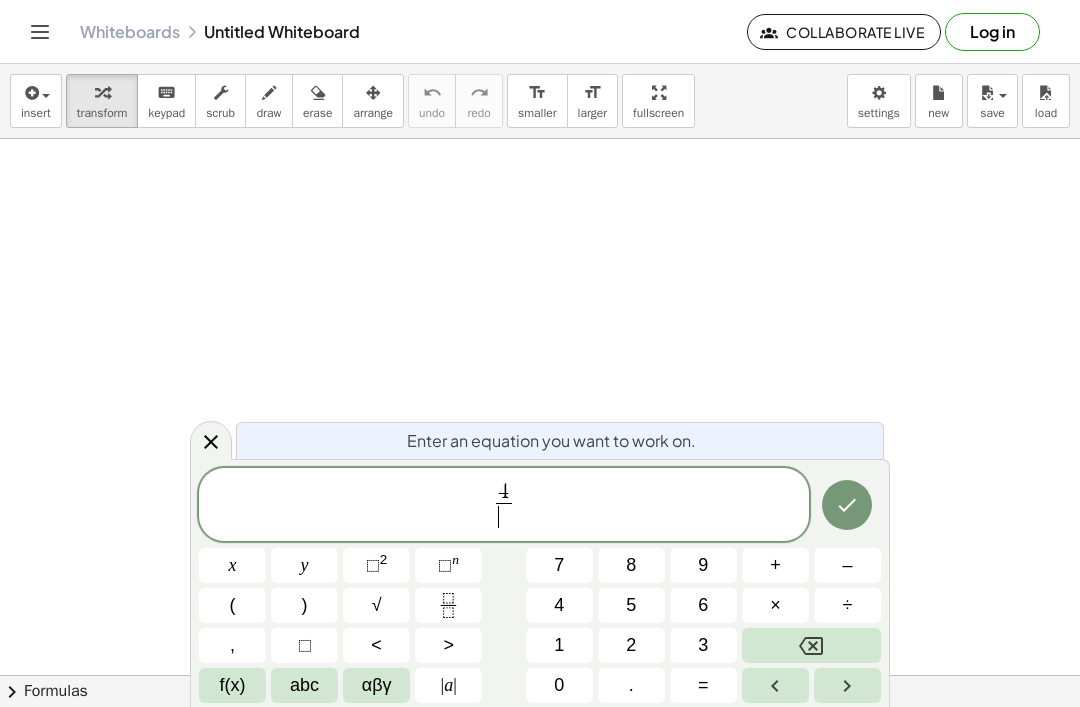 click on "x" at bounding box center [233, 565] 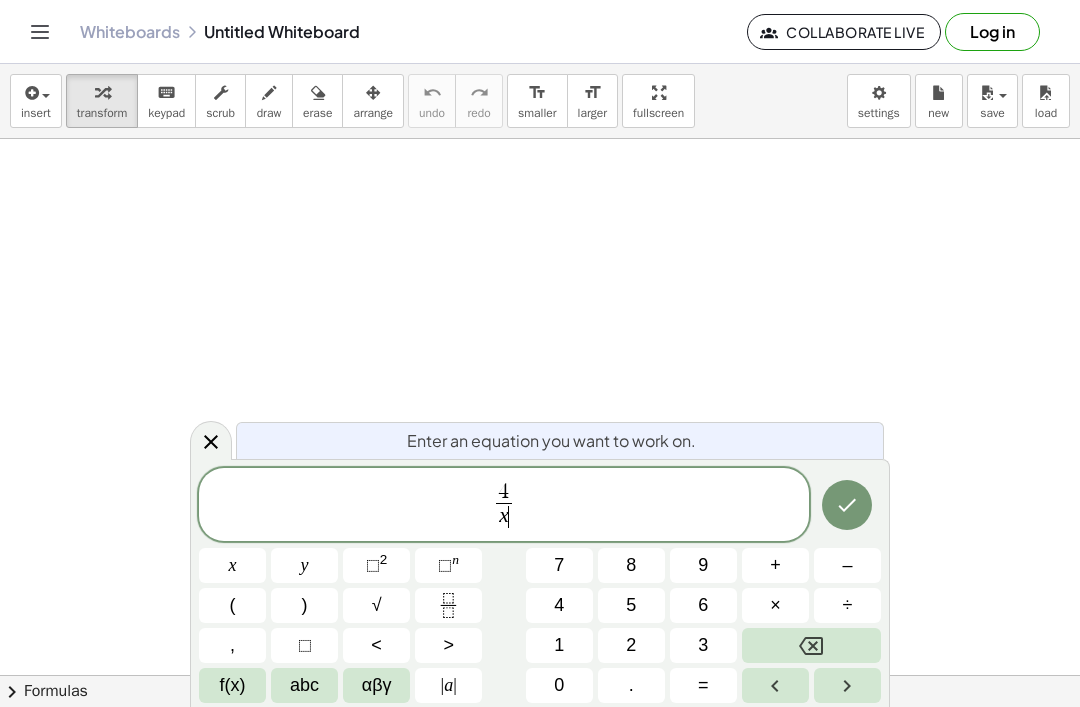 click on "2" at bounding box center [384, 559] 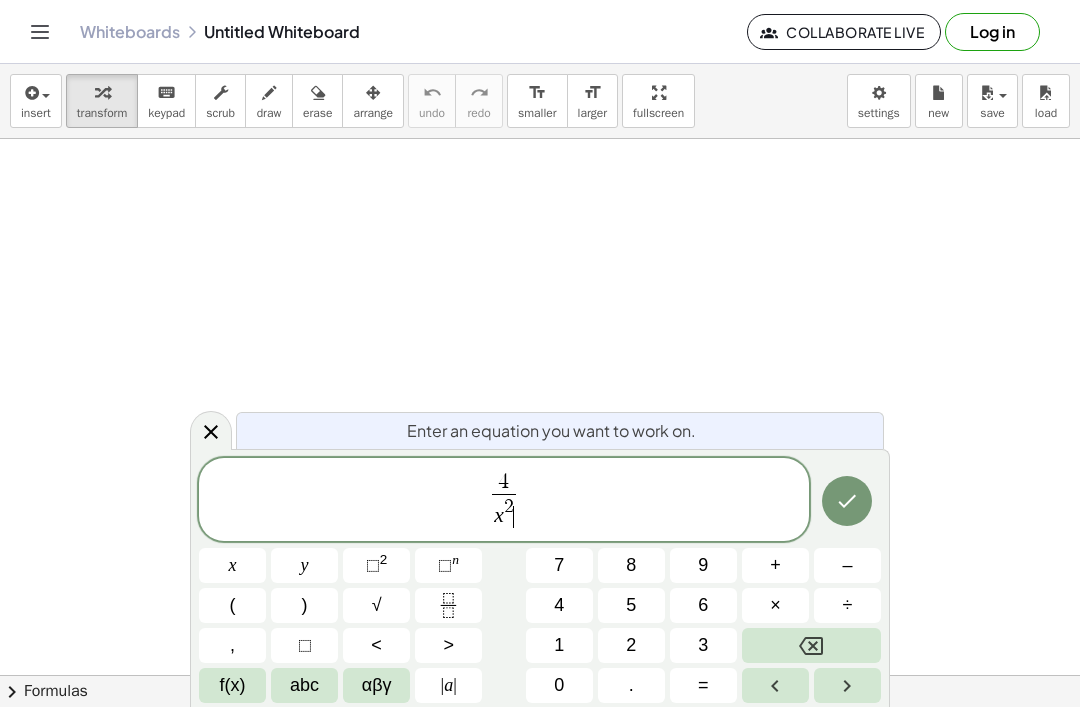 click at bounding box center (847, 685) 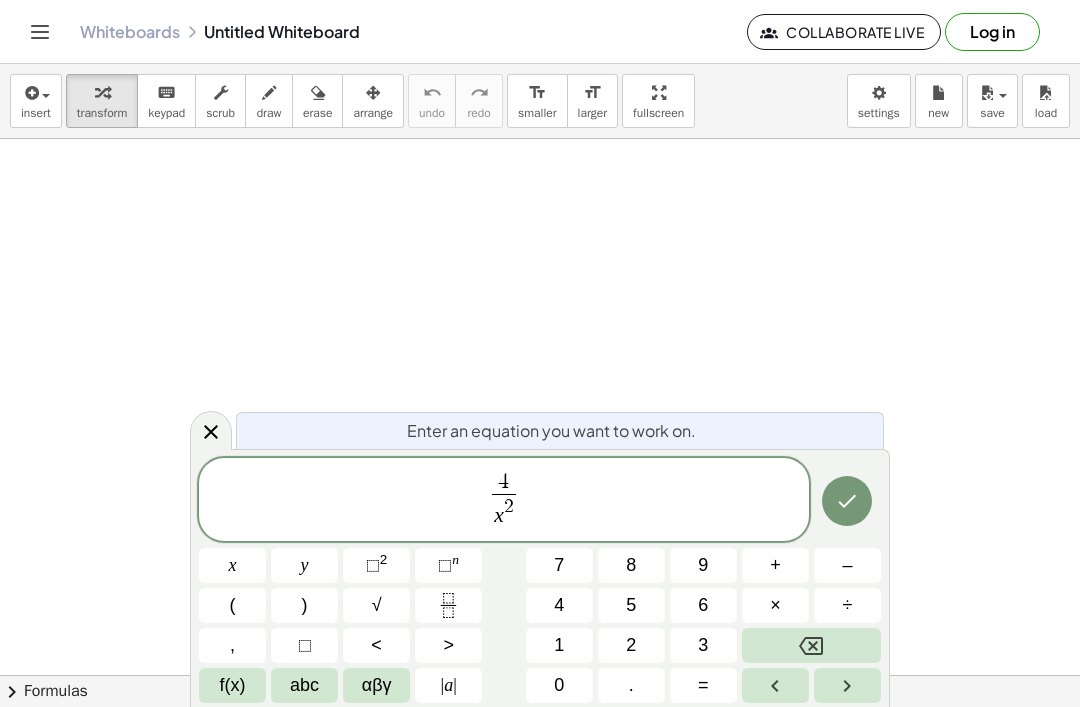 click on "=" at bounding box center [703, 685] 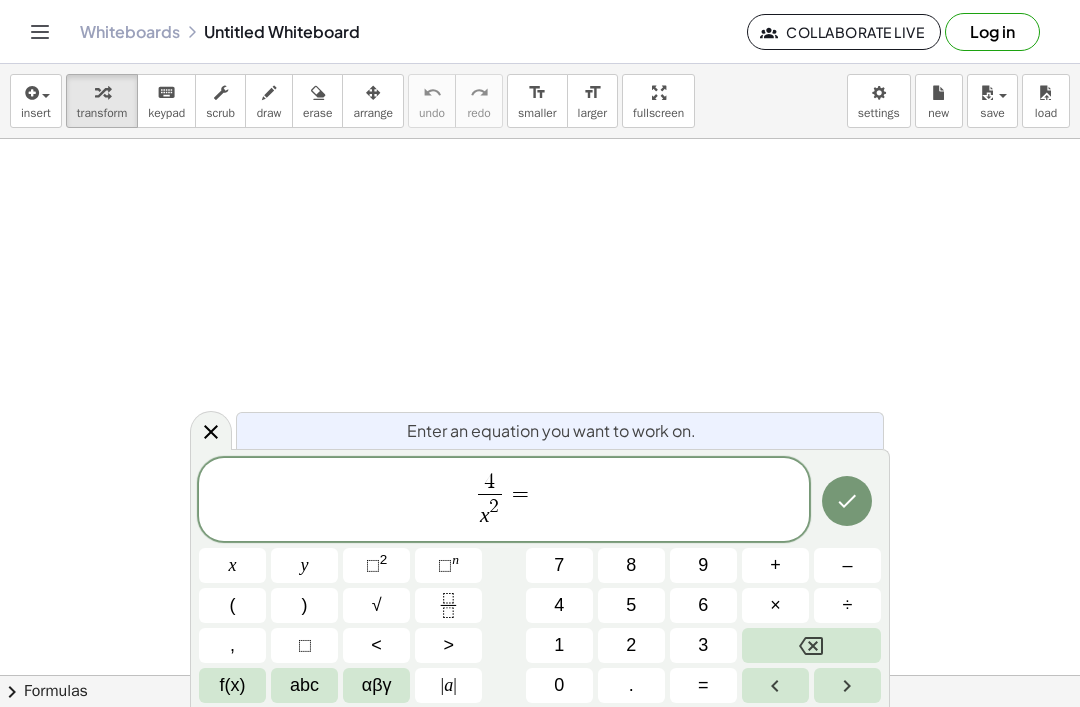 click on "4" at bounding box center [559, 605] 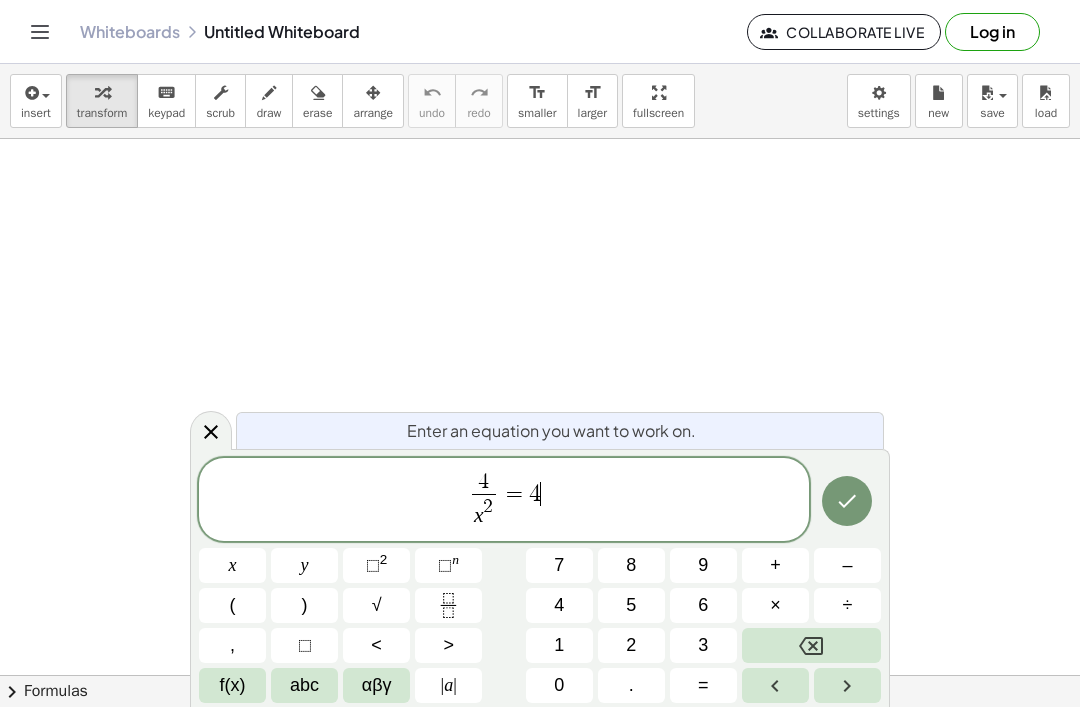 click 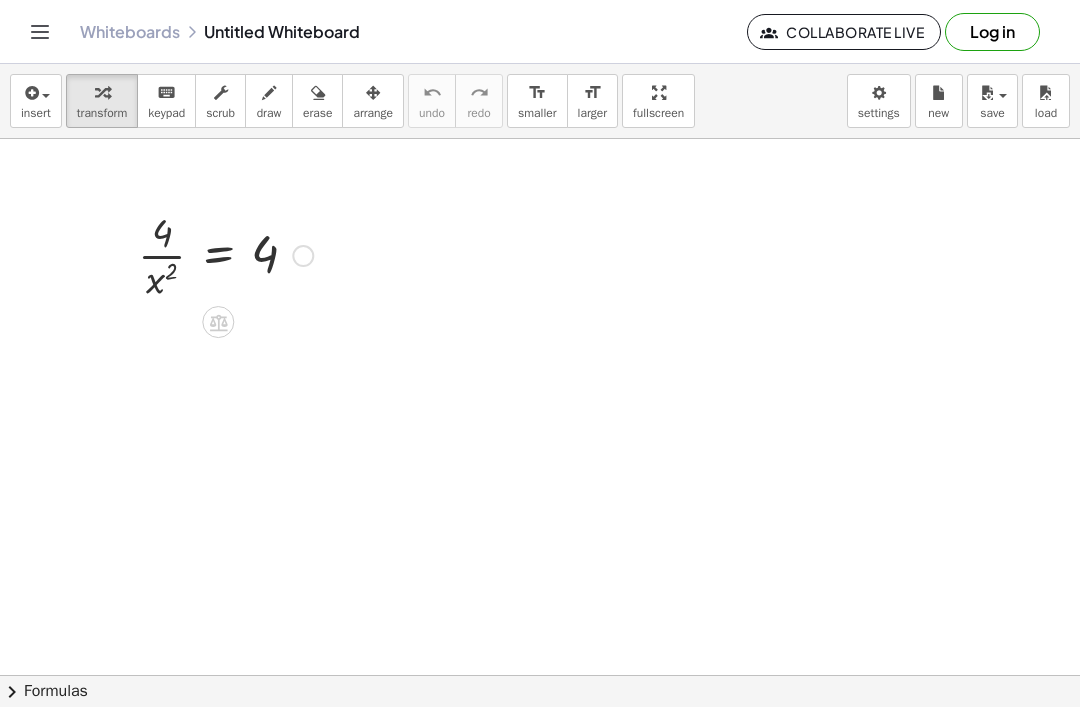 click 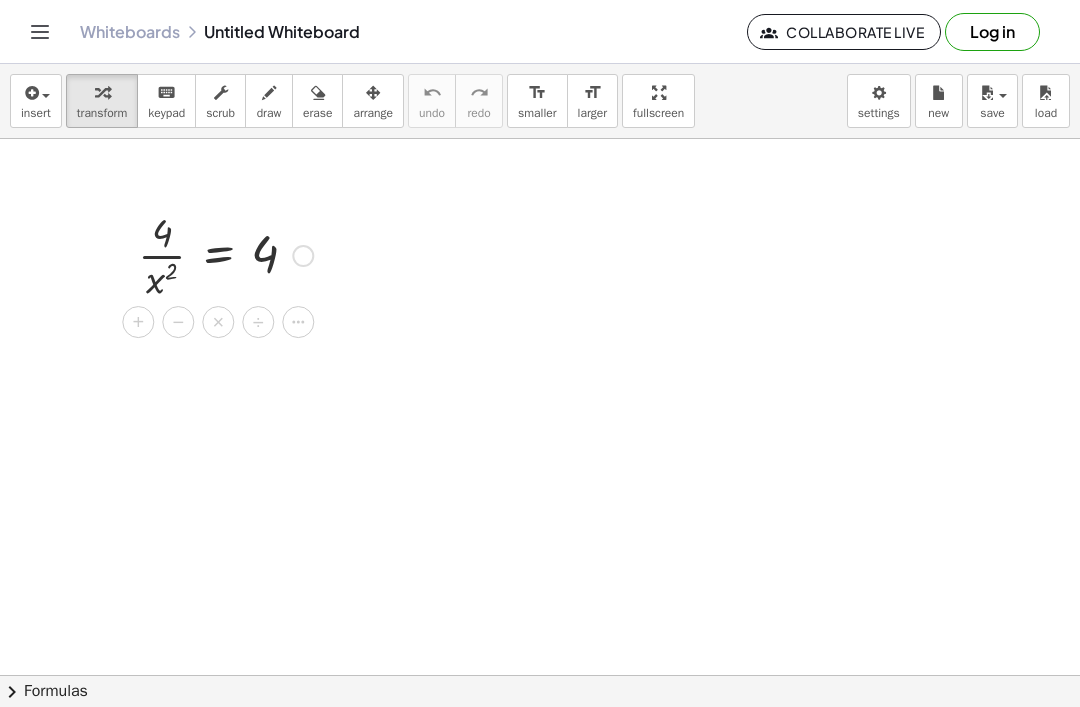 click on "÷" at bounding box center (258, 322) 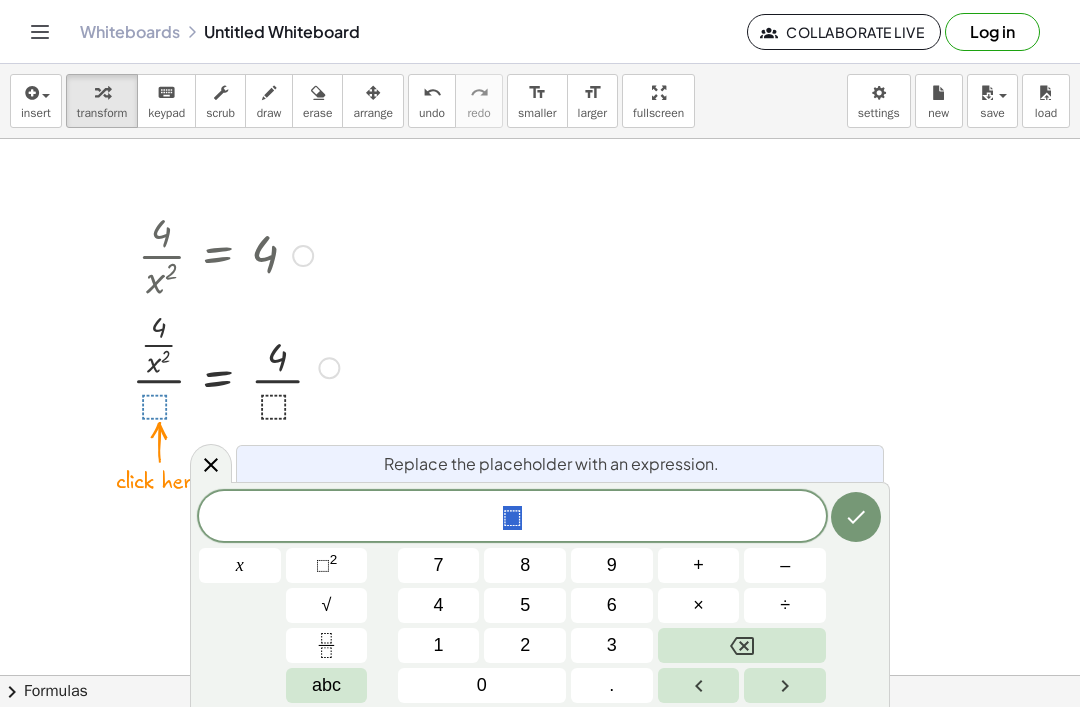 click on "x" at bounding box center [240, 565] 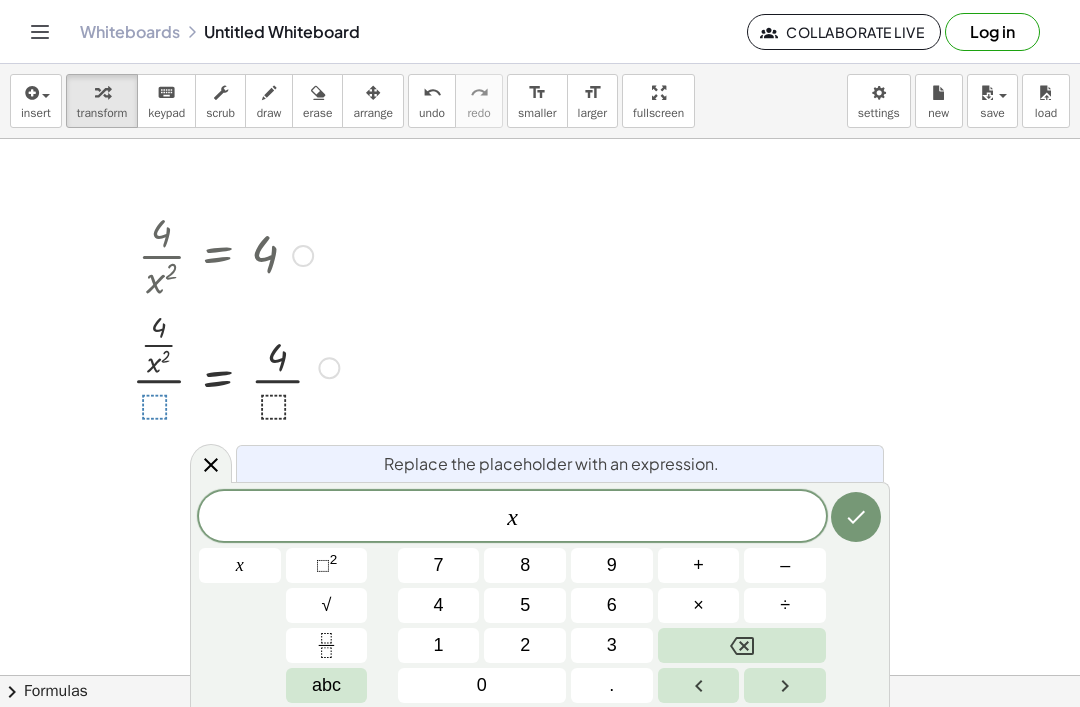 click 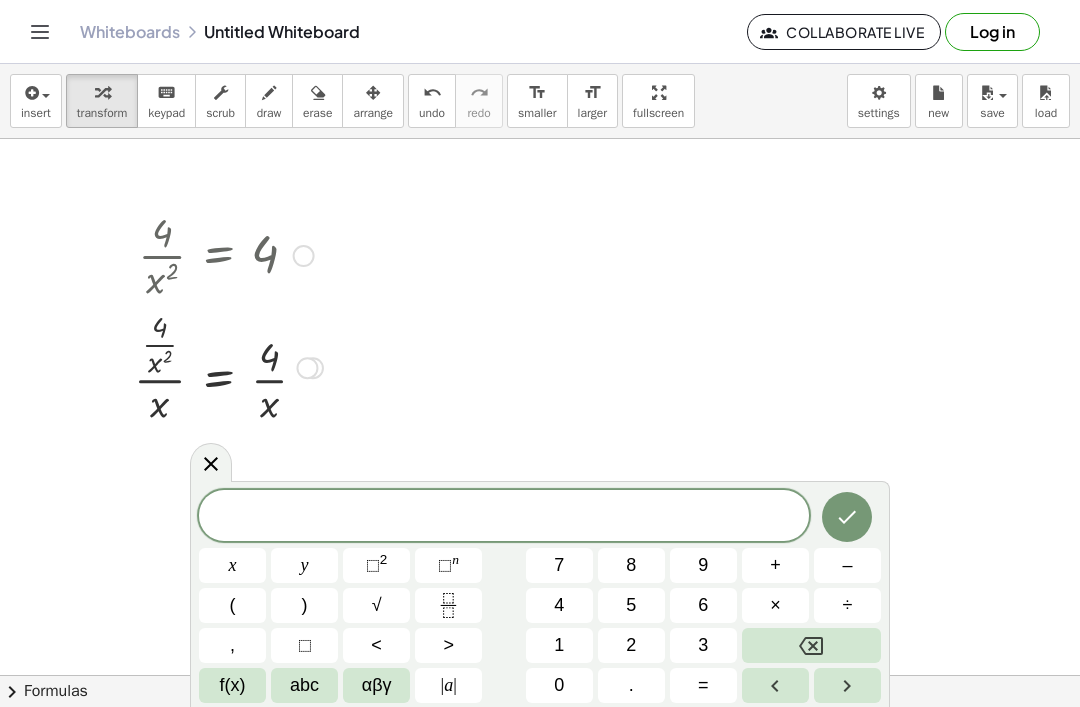 click 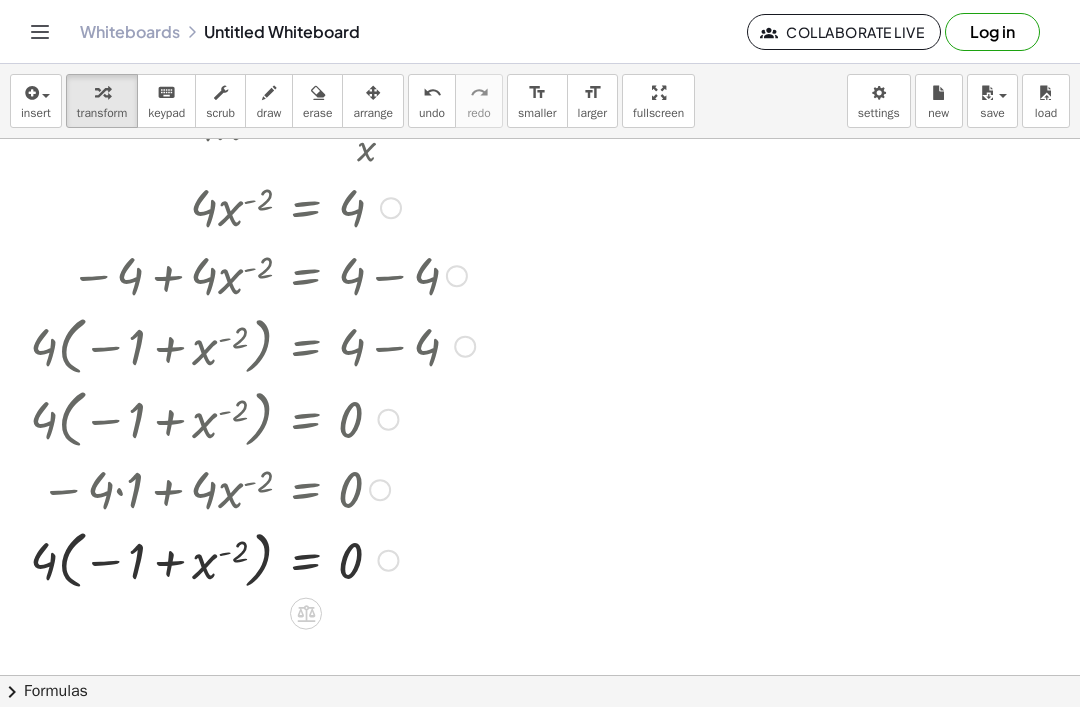 scroll, scrollTop: 767, scrollLeft: 0, axis: vertical 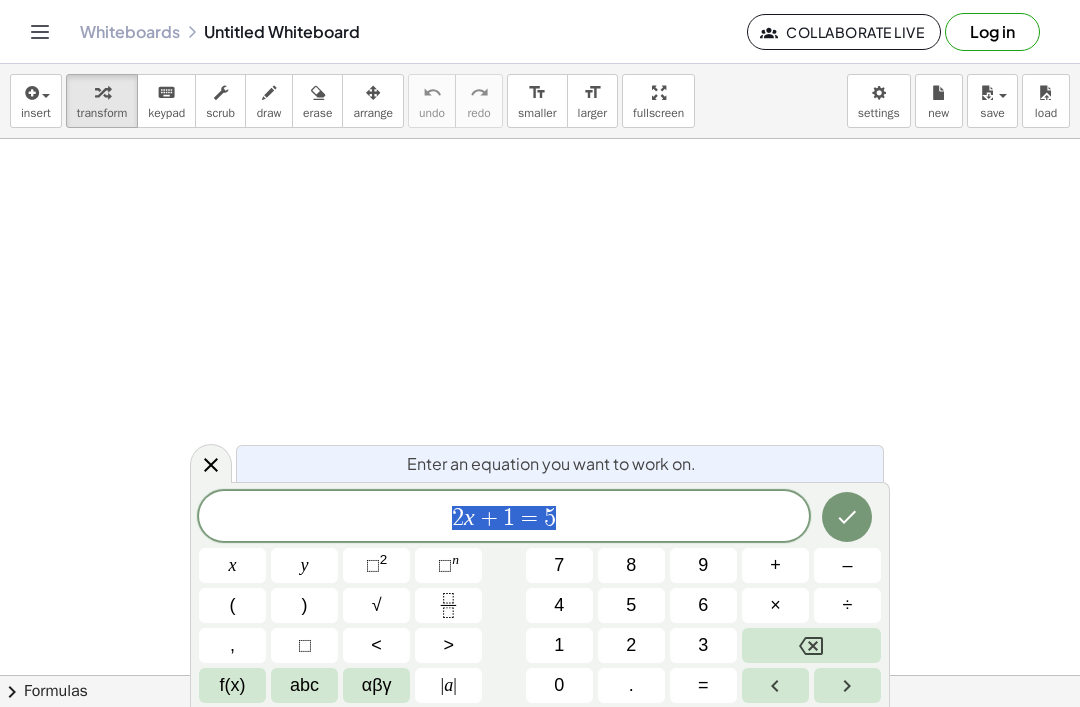 click 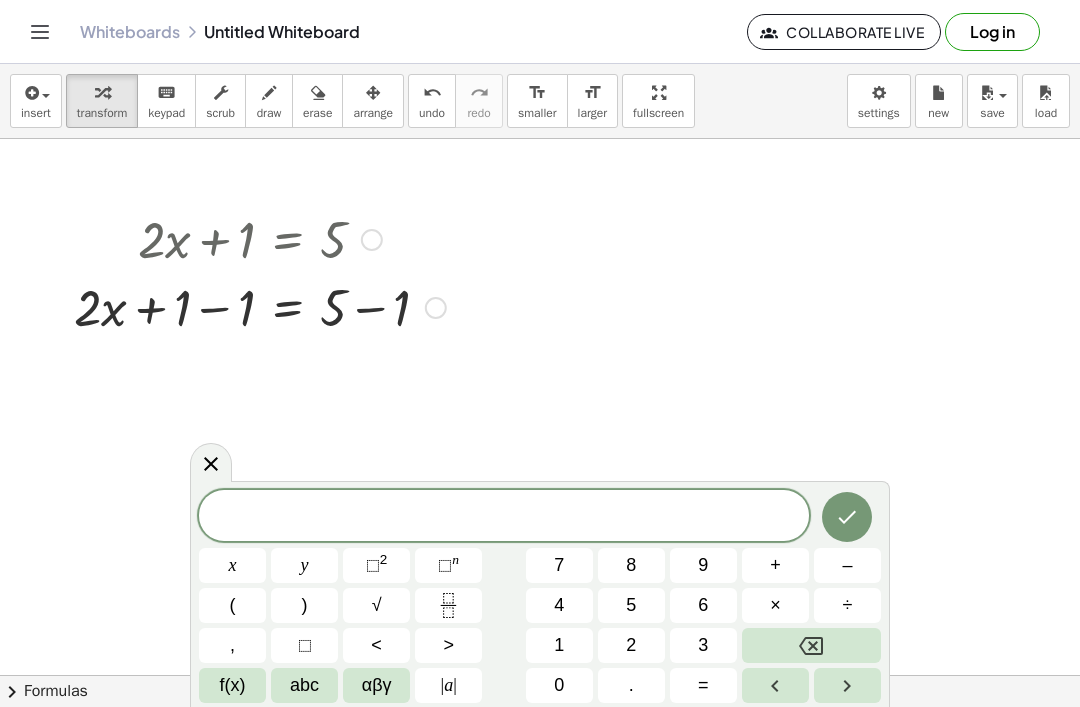 click 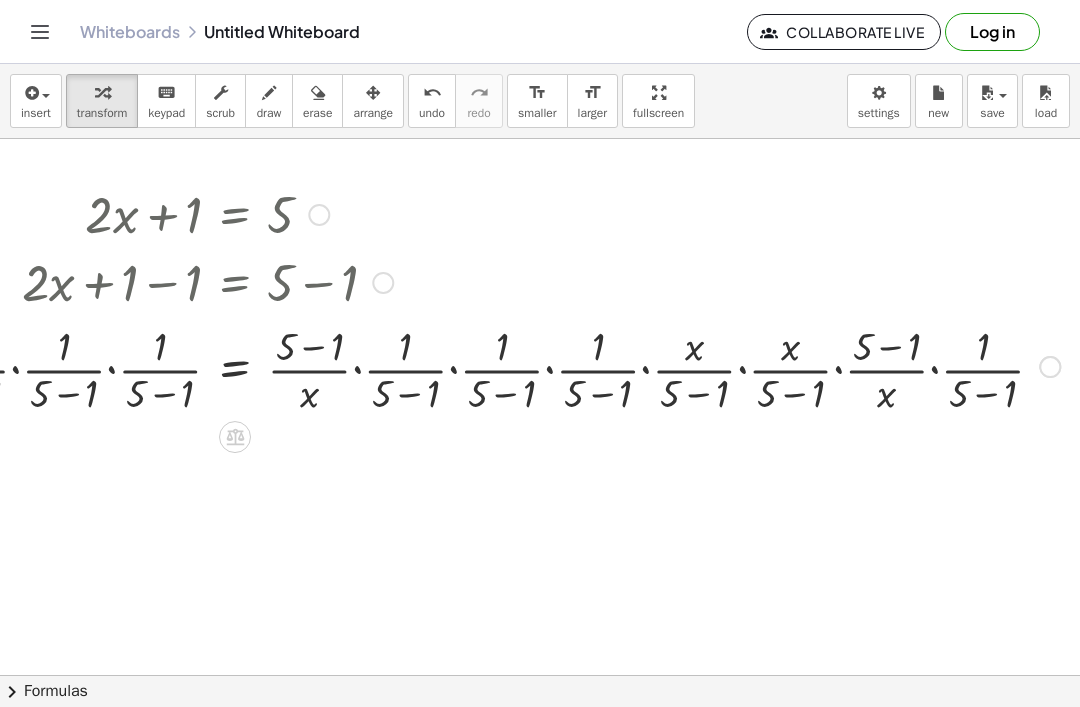 scroll, scrollTop: 23, scrollLeft: 759, axis: both 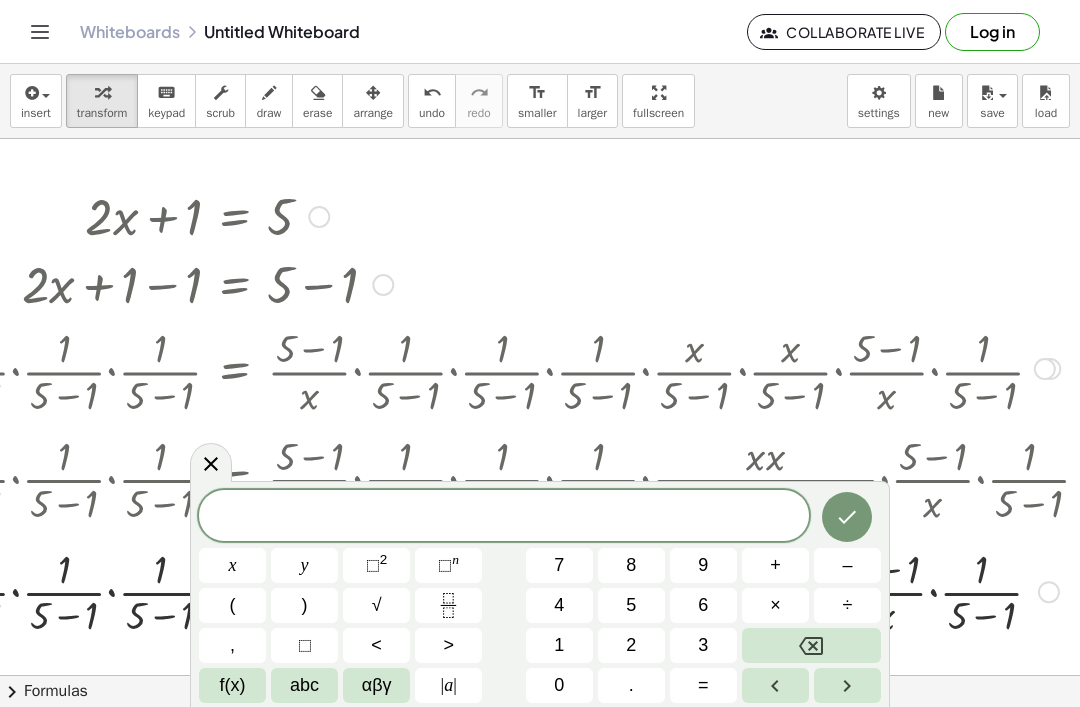 click at bounding box center (188, 477) 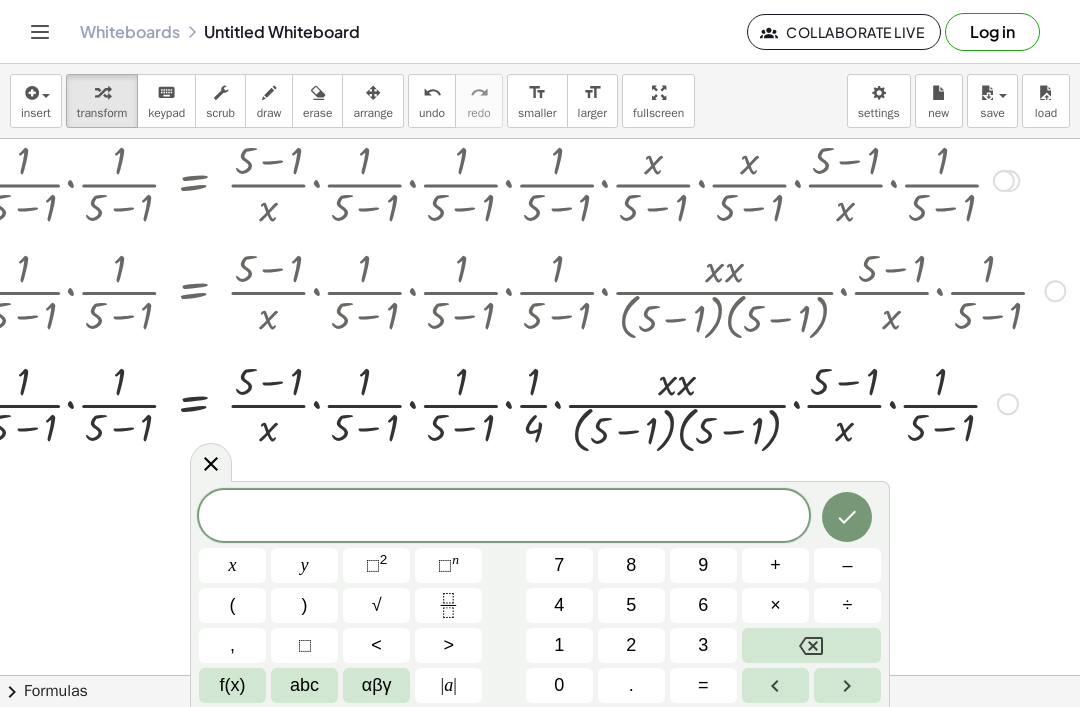 click at bounding box center (211, 462) 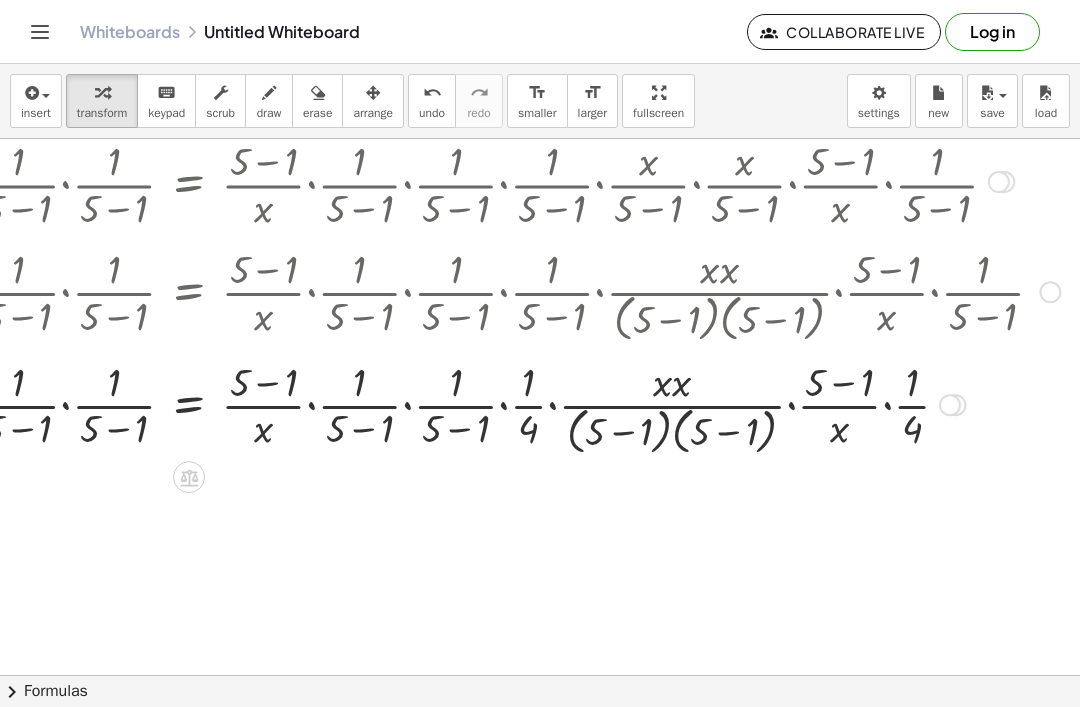 scroll, scrollTop: 208, scrollLeft: 805, axis: both 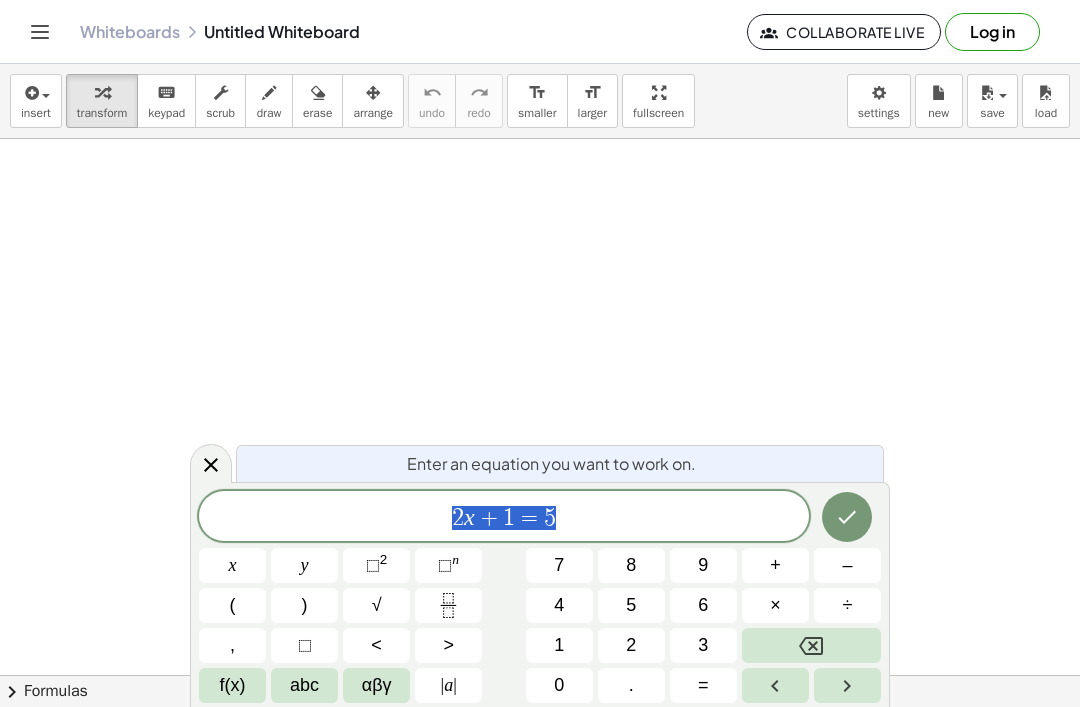 click at bounding box center (811, 645) 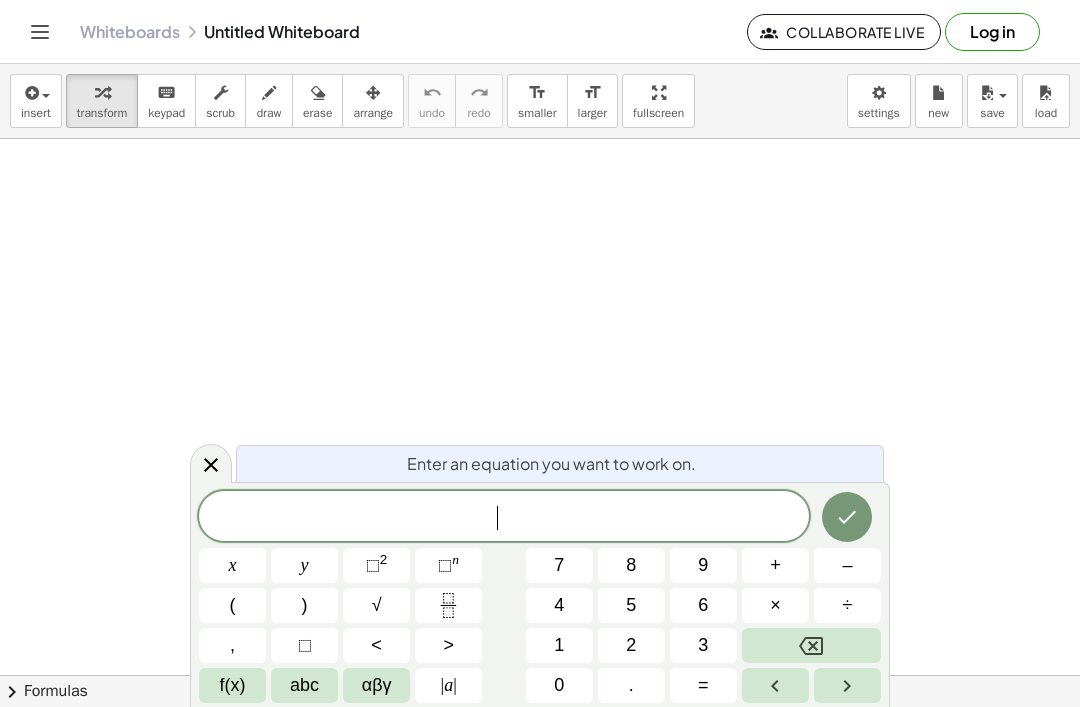 click 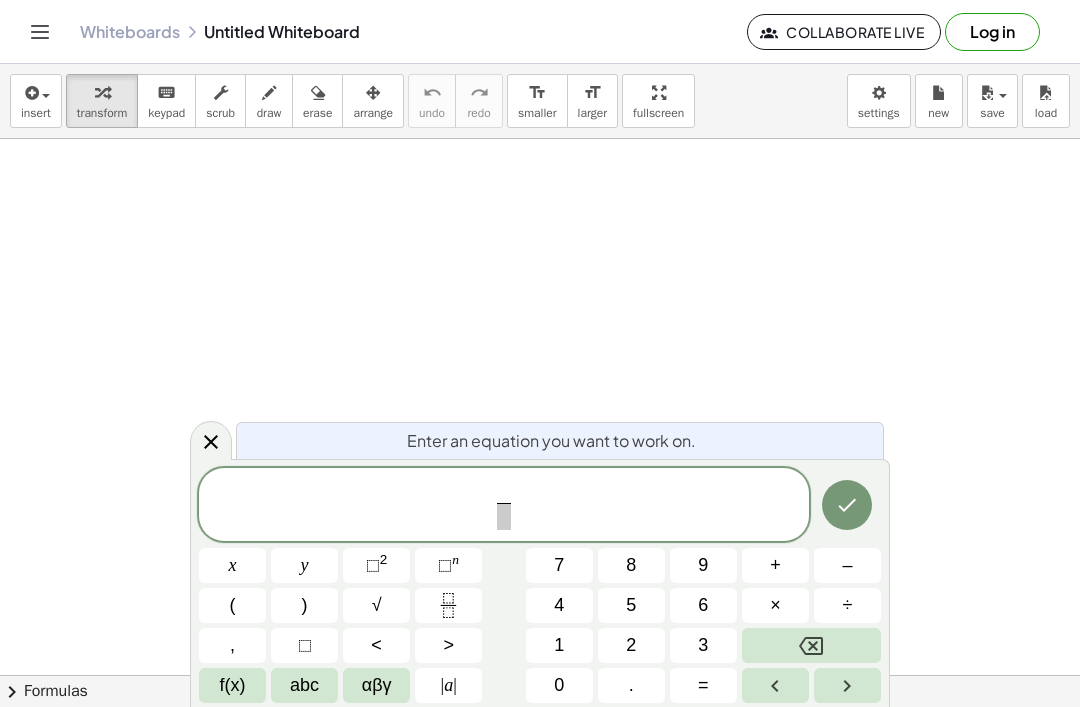 click on "3" at bounding box center (703, 645) 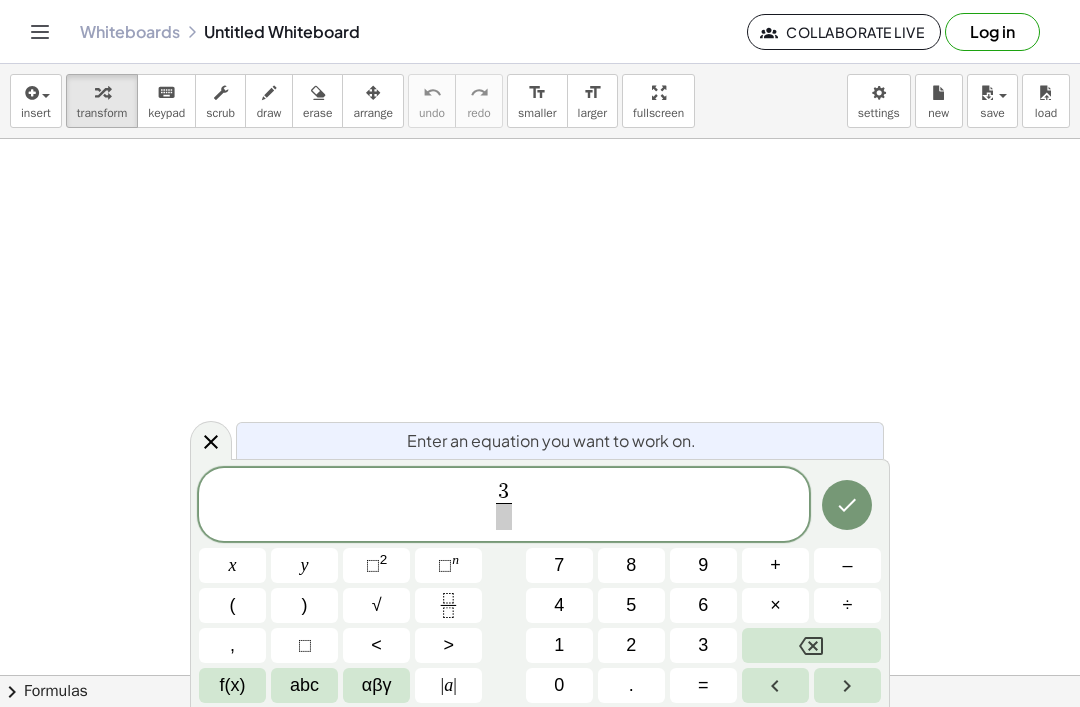click at bounding box center (503, 516) 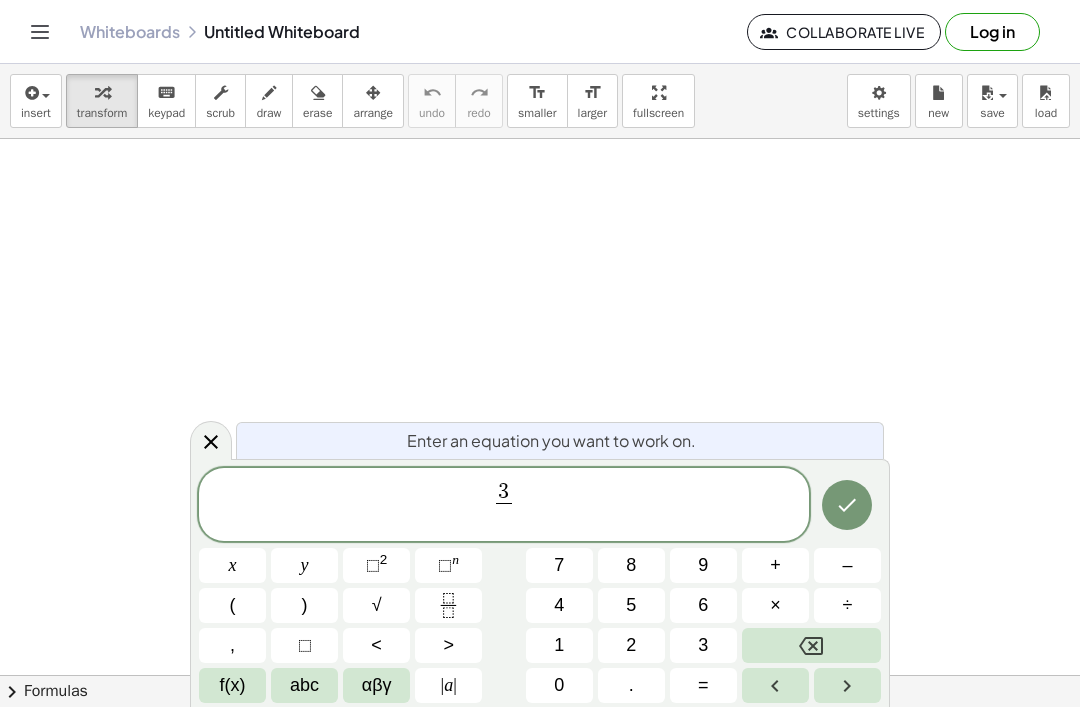 click on "x" at bounding box center [232, 565] 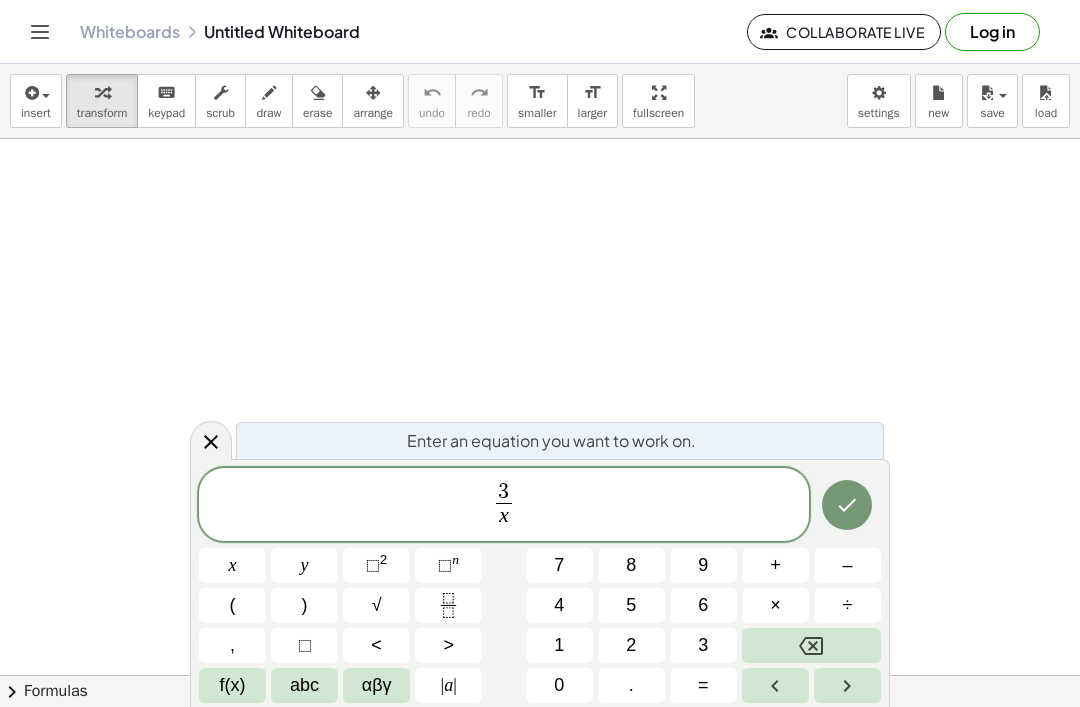click on "⬚" at bounding box center [373, 565] 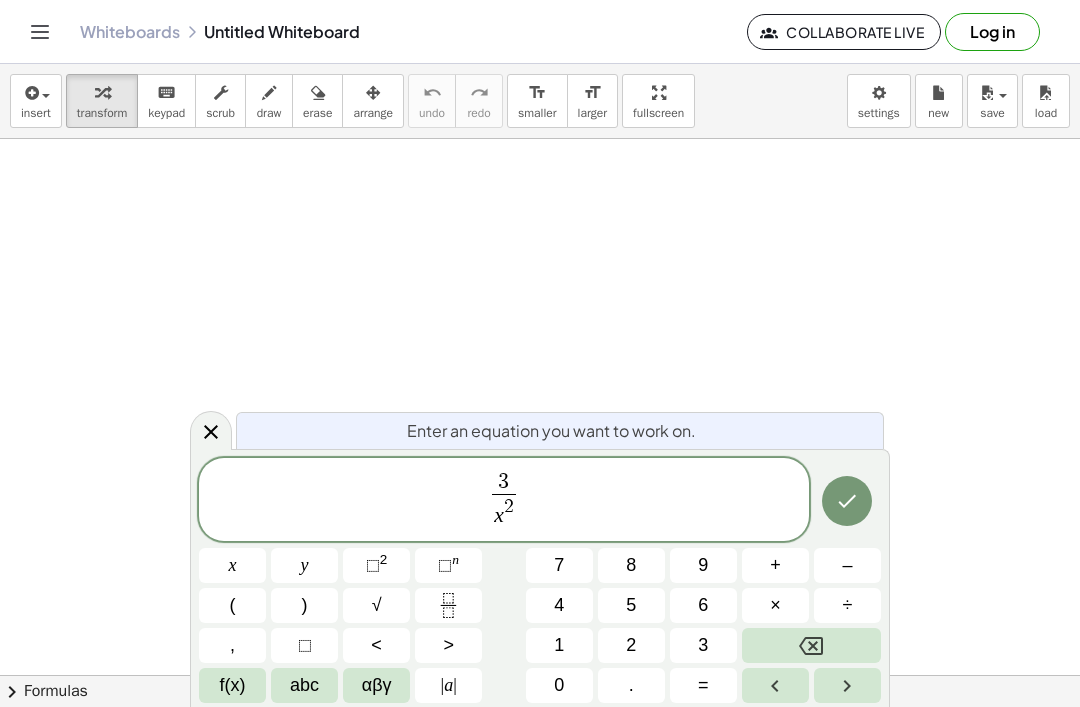 click at bounding box center (847, 685) 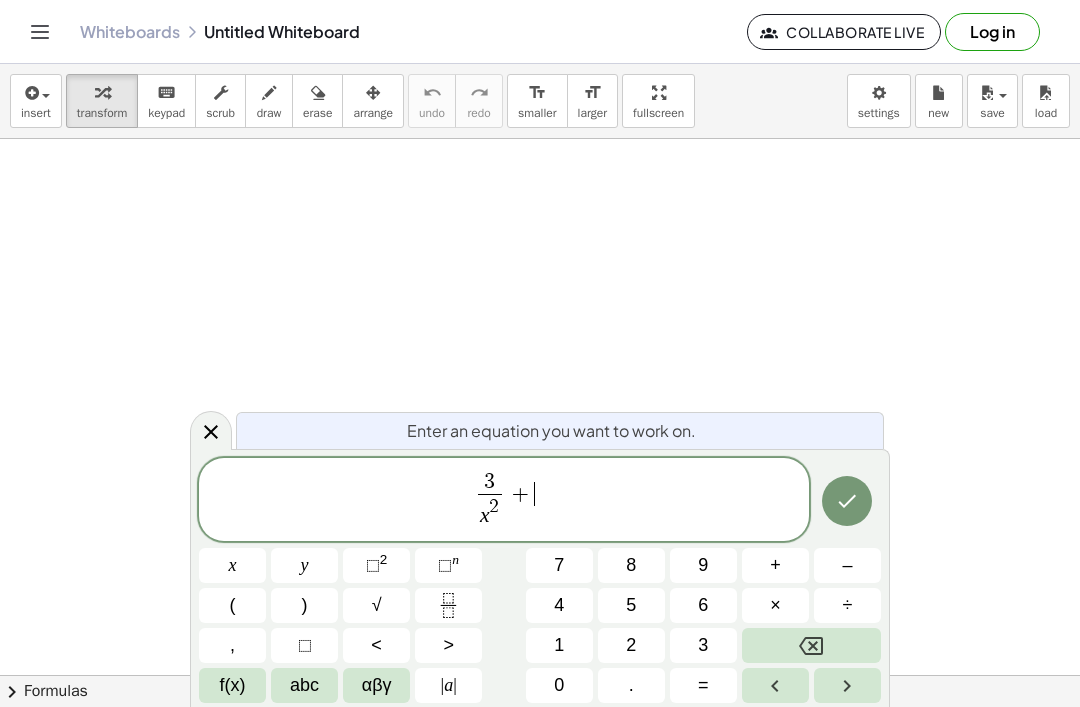 click 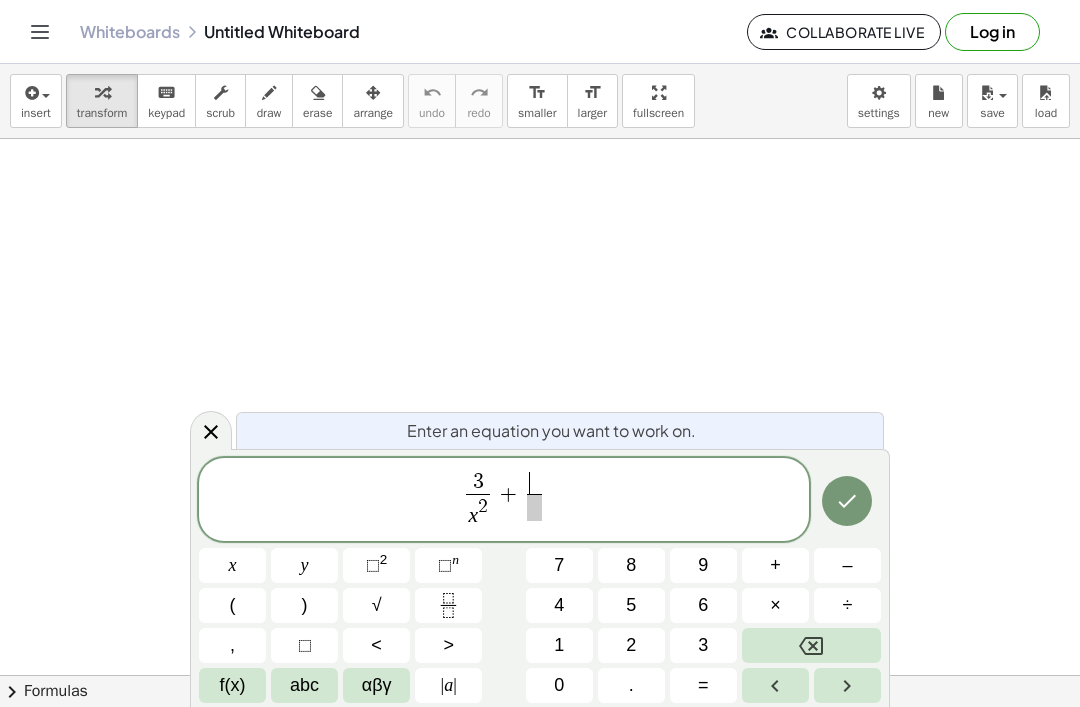 click on "2" at bounding box center [631, 645] 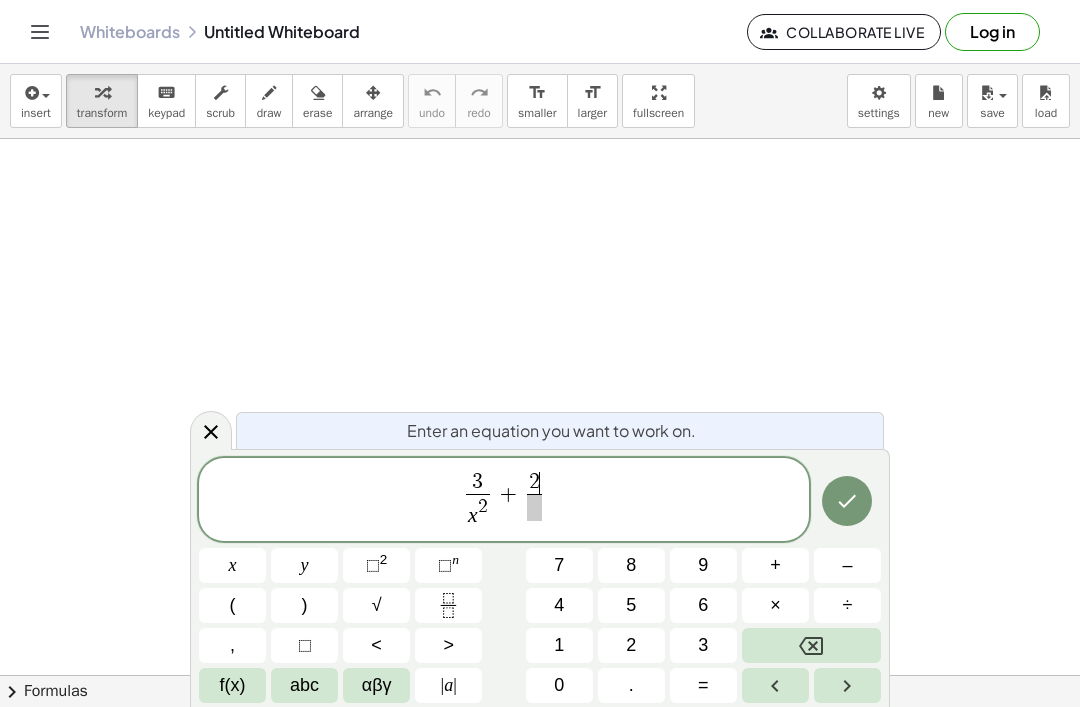 click on "x" at bounding box center [233, 565] 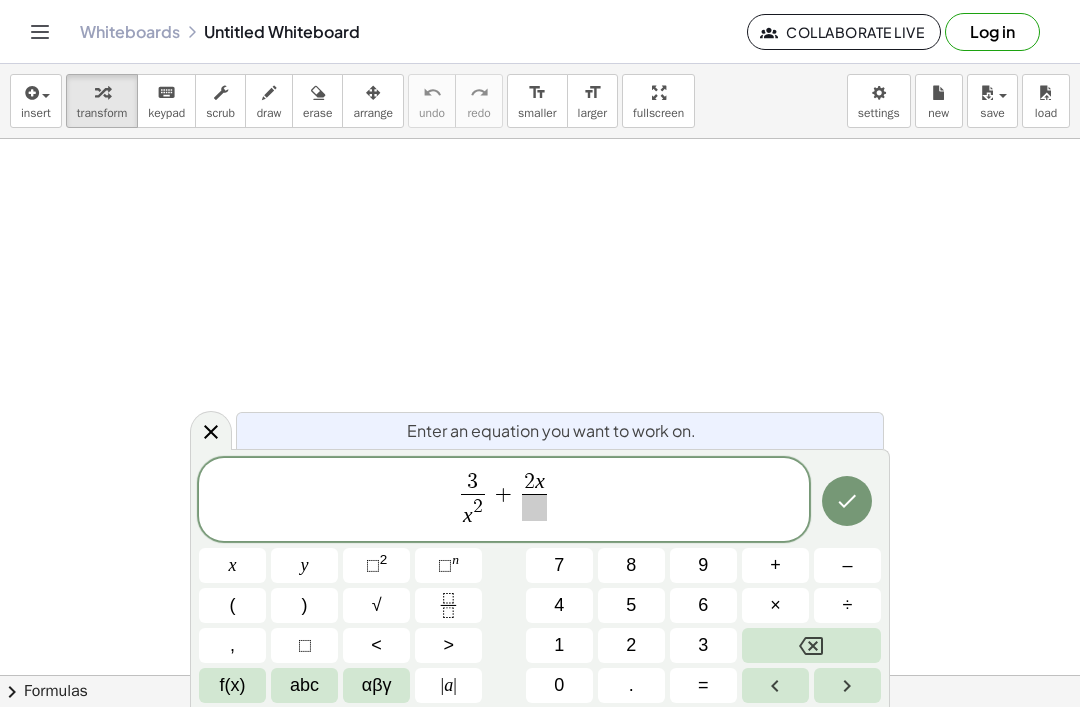 click 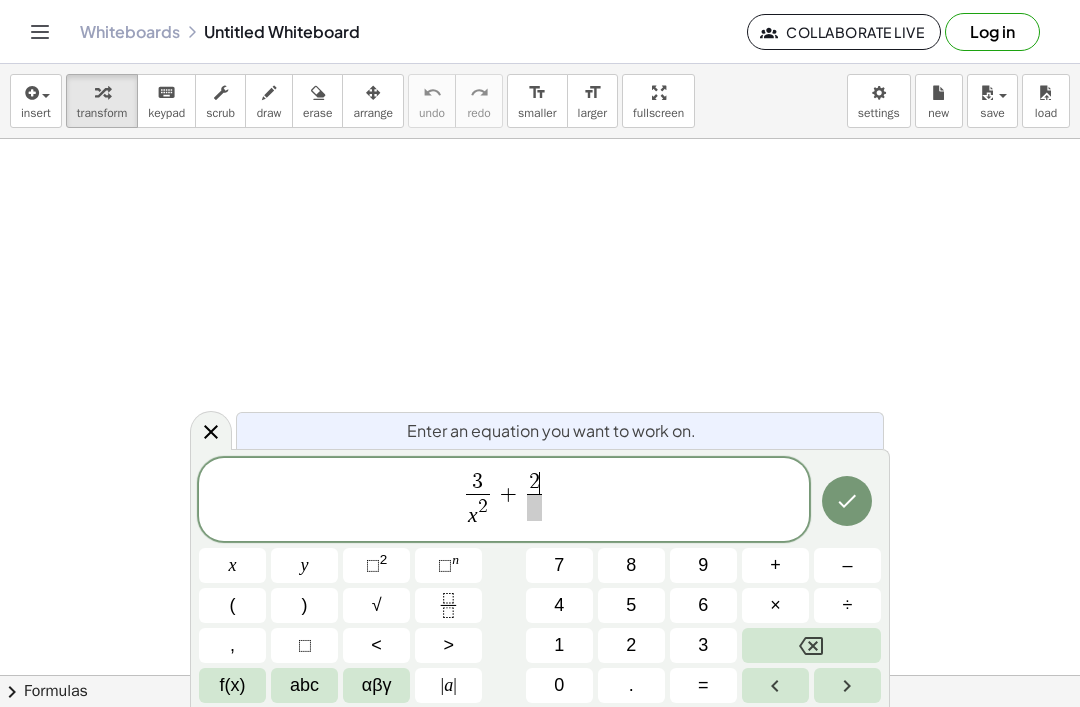 click 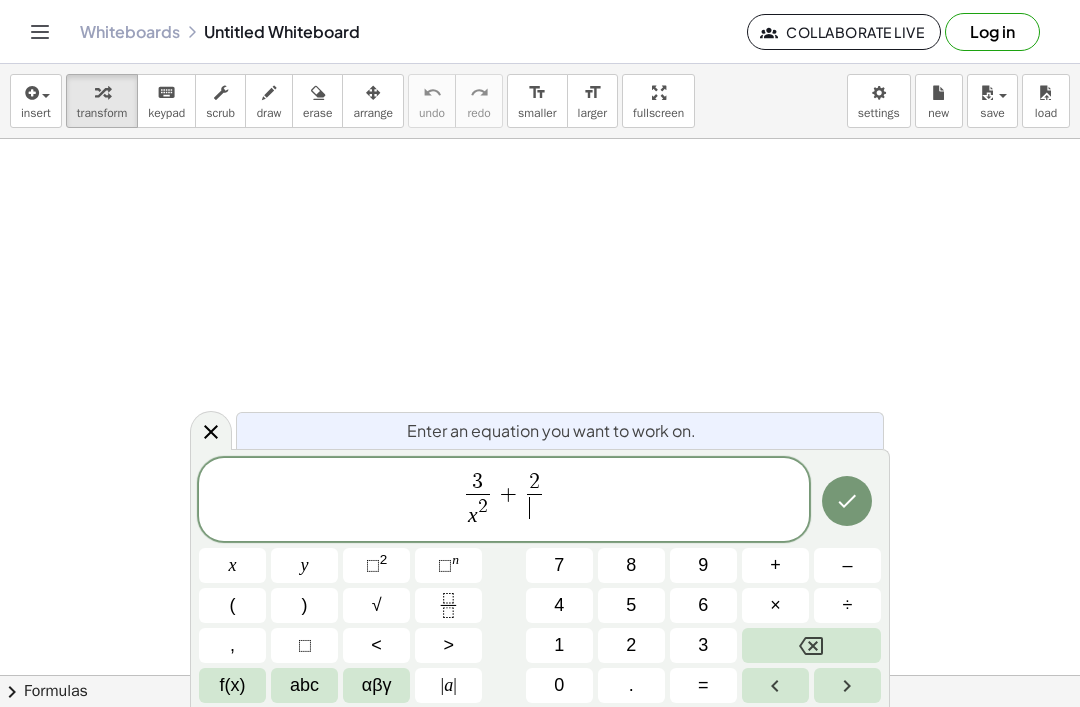 click on "x" at bounding box center (232, 565) 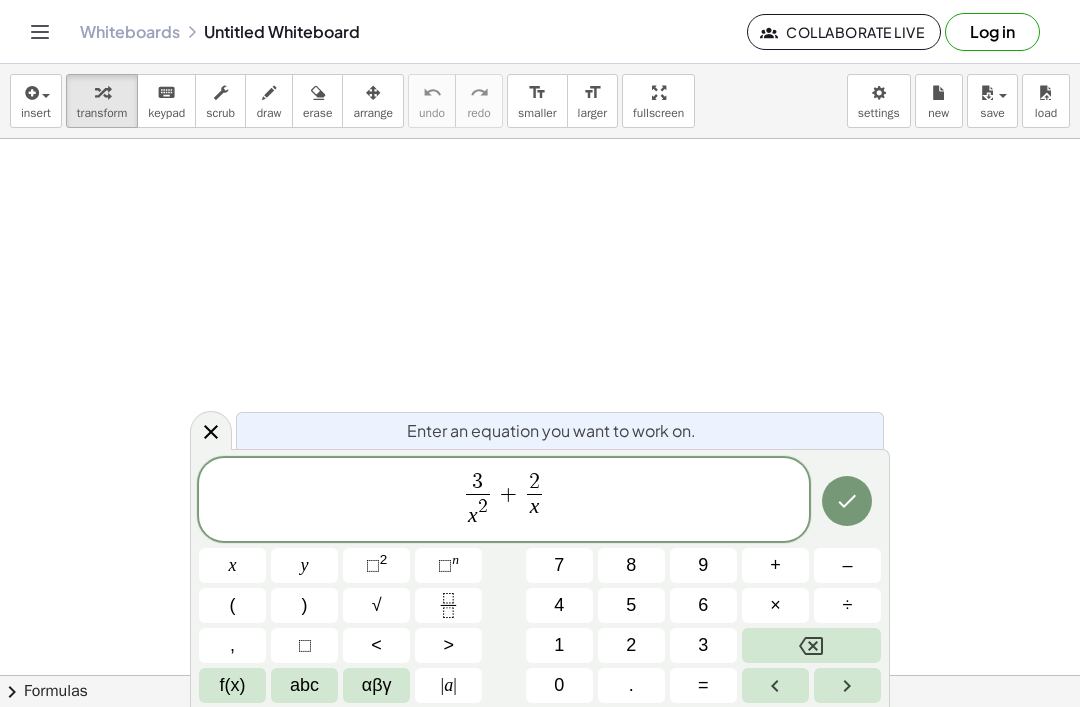 click at bounding box center (847, 685) 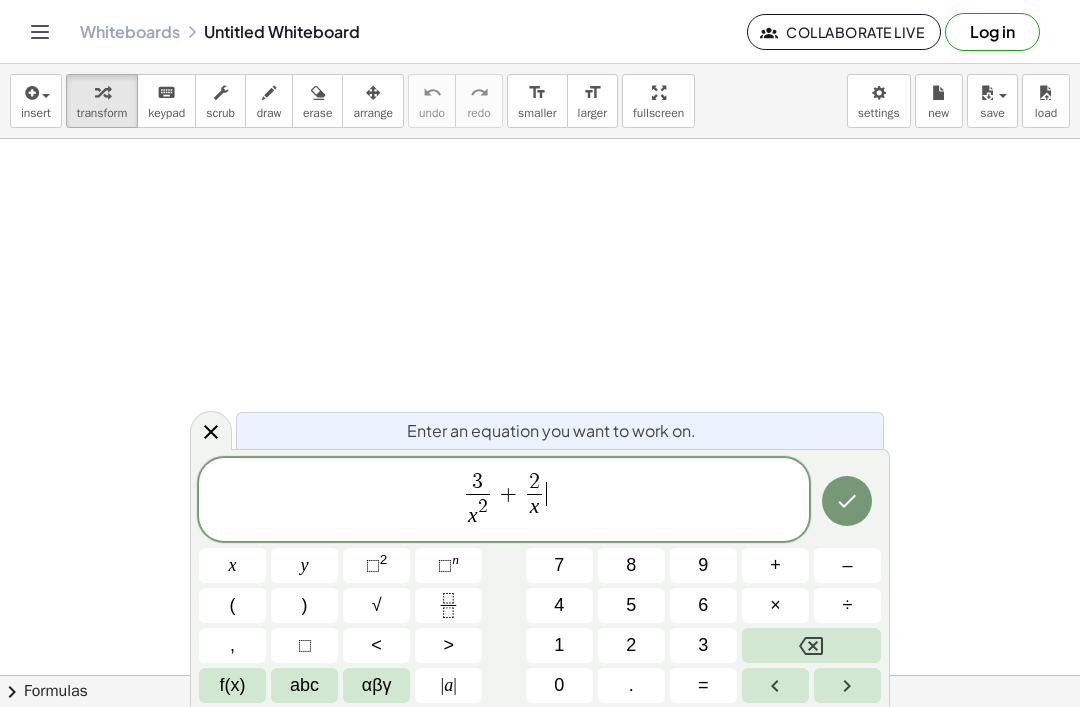 click on "=" at bounding box center (703, 685) 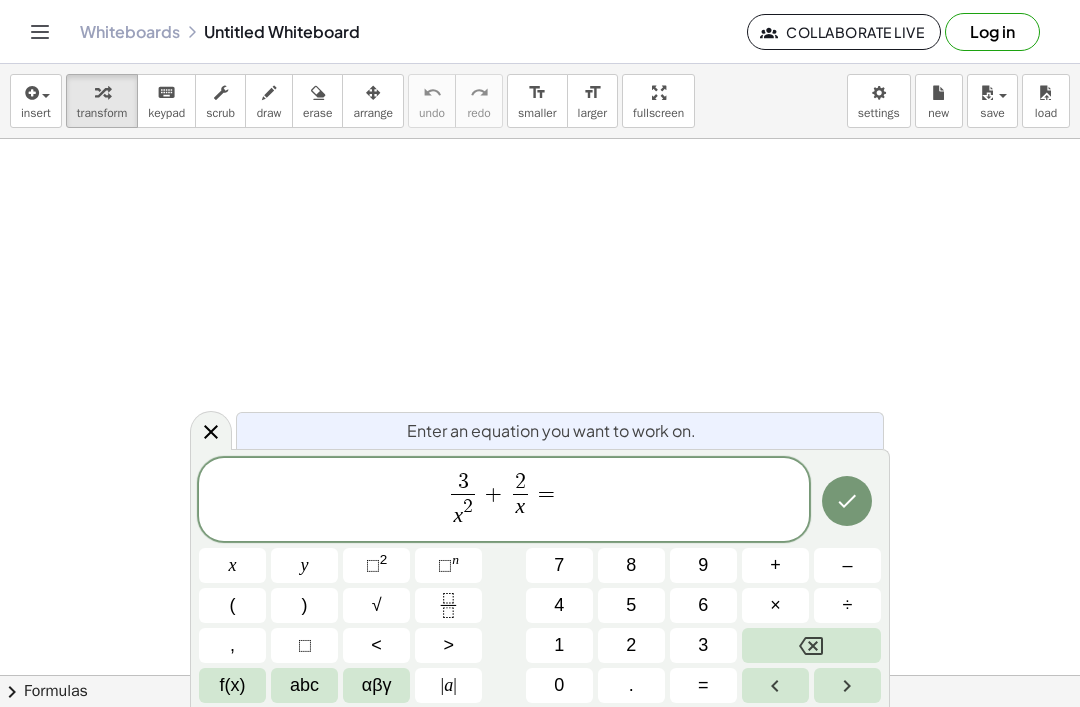 click on "4" at bounding box center (559, 605) 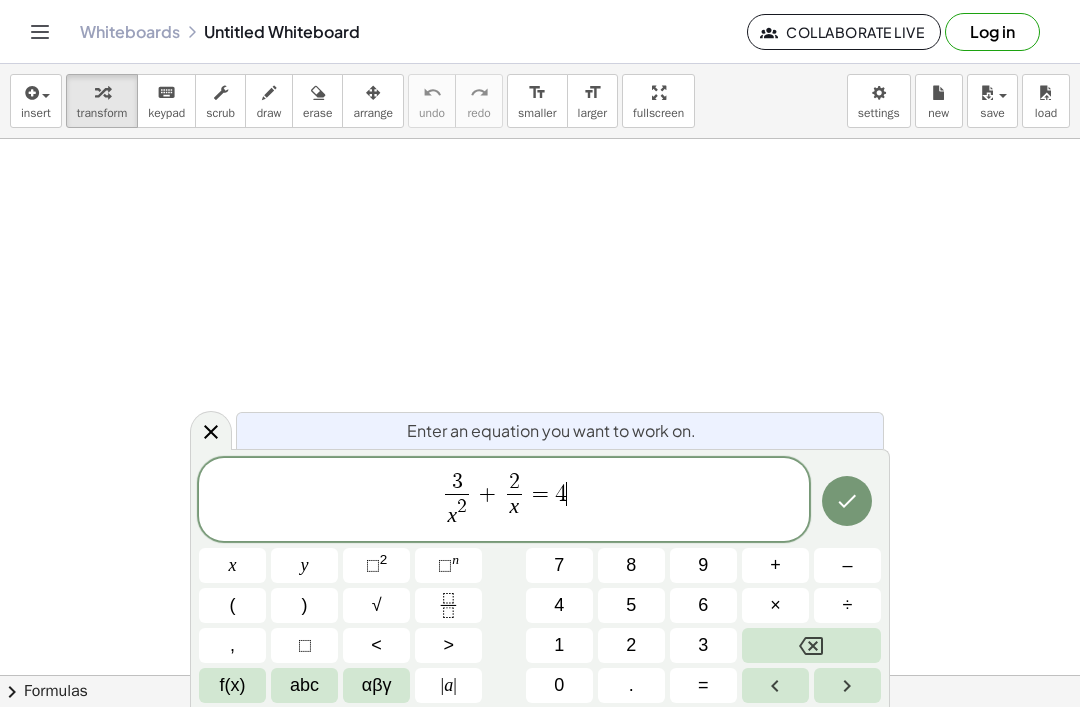 click 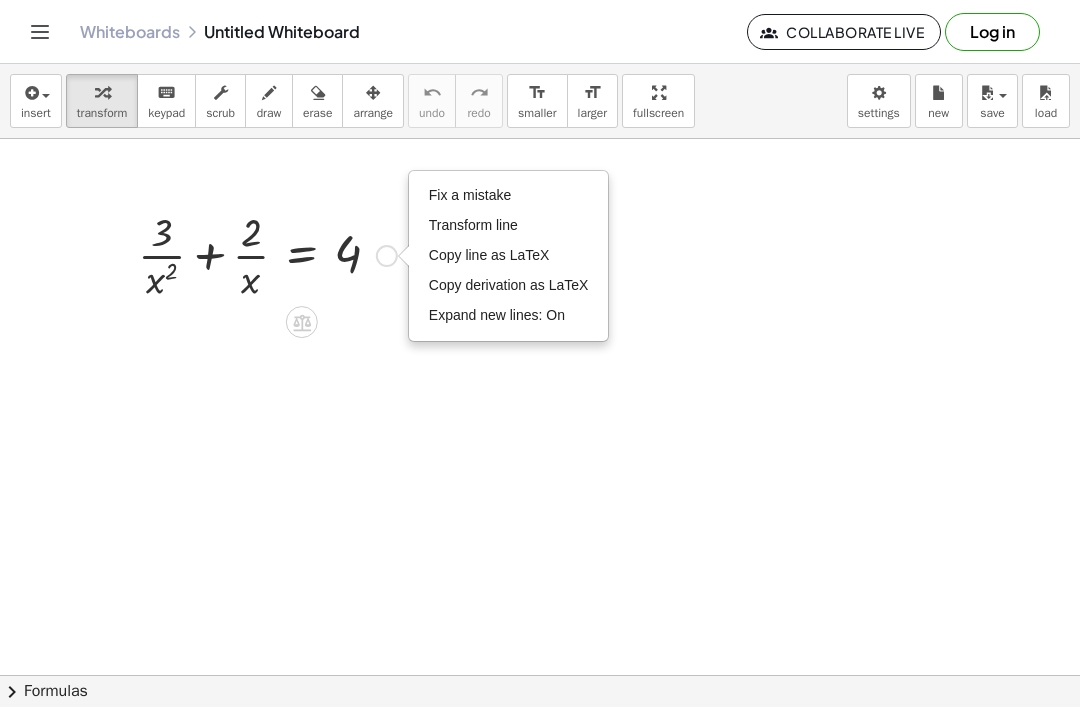 click on "Fix a mistake" at bounding box center (509, 196) 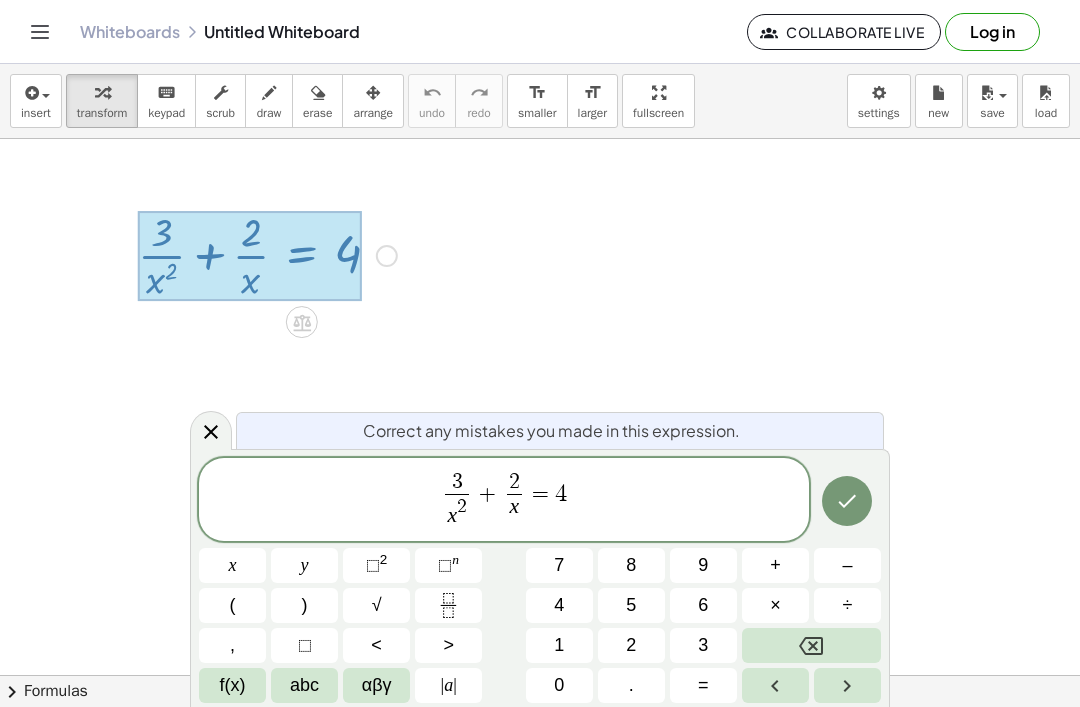 click on "3 x 2 ​ + 2 x ​ = 4" at bounding box center (504, 501) 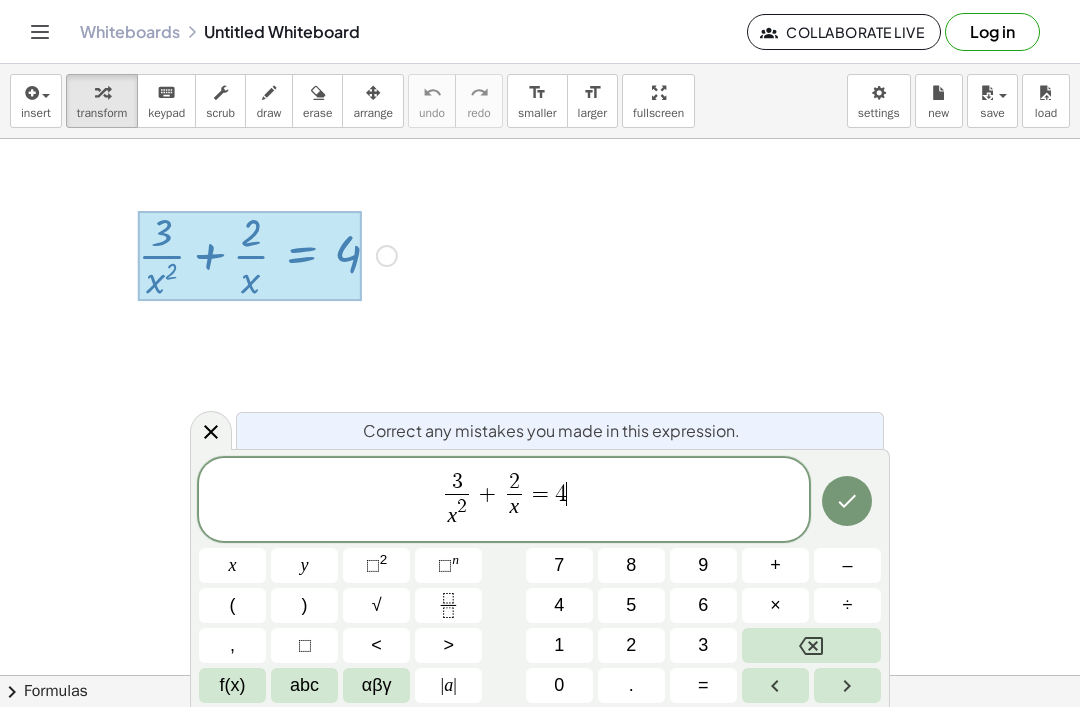 click at bounding box center [811, 645] 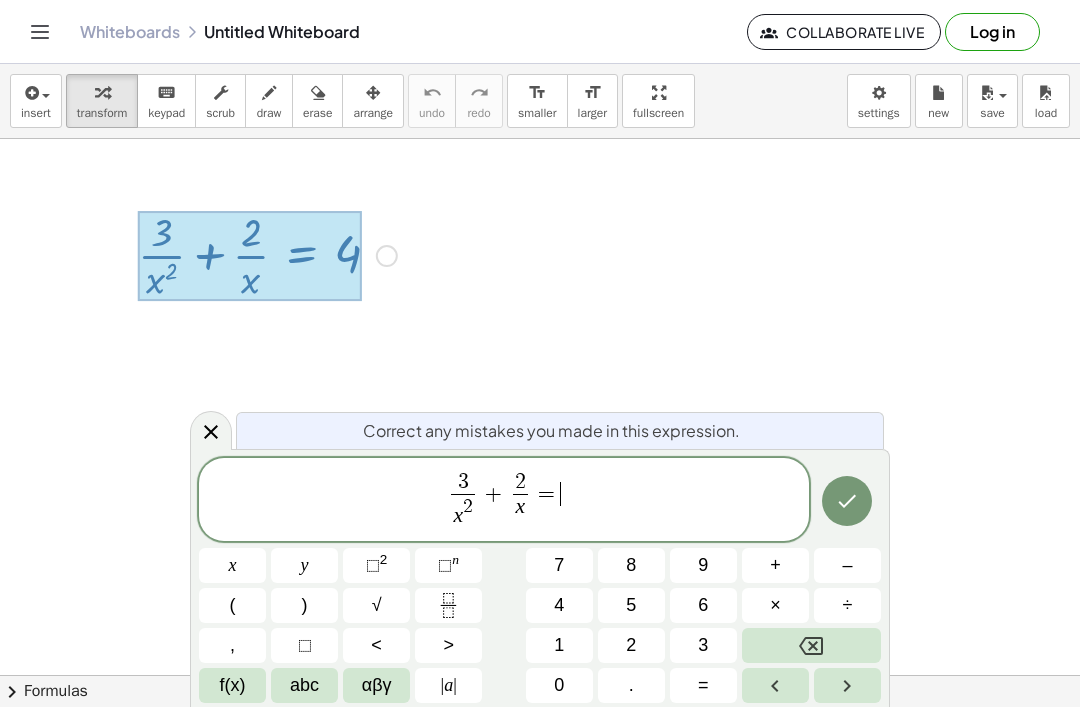 click on "1" at bounding box center (559, 645) 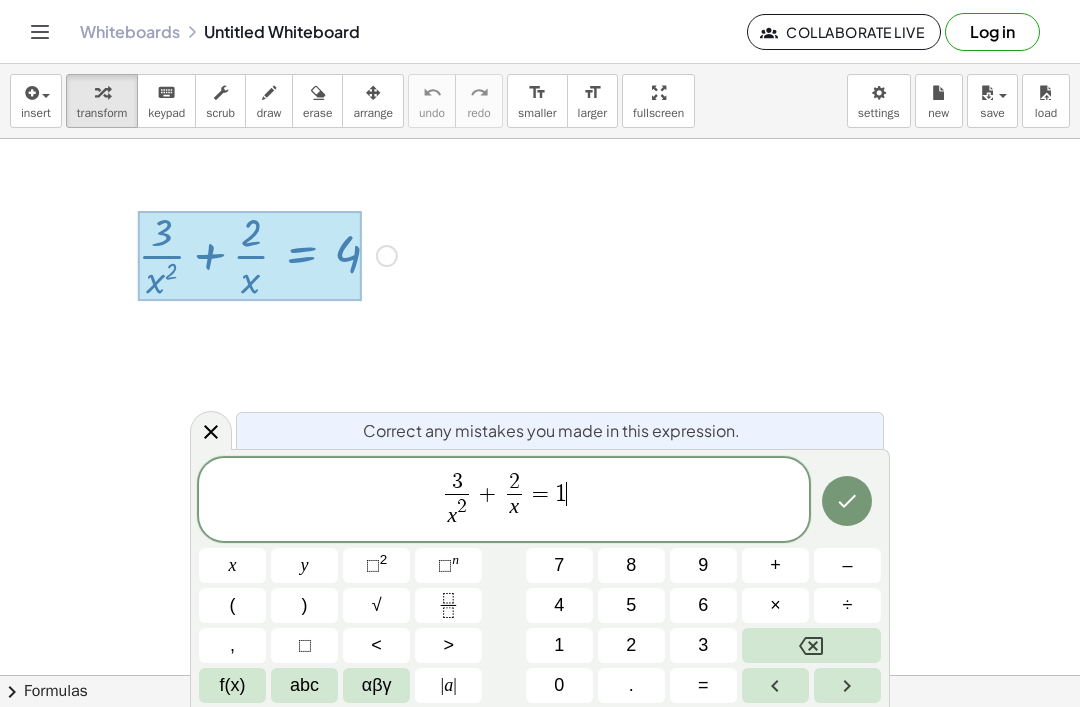click 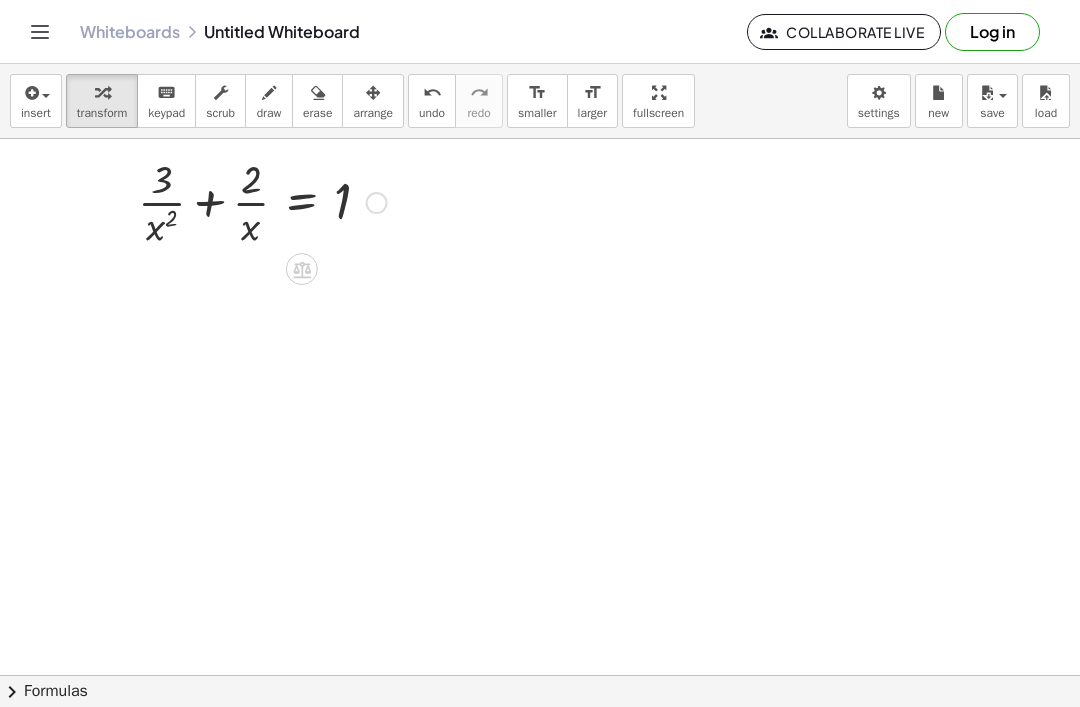 scroll, scrollTop: 0, scrollLeft: 0, axis: both 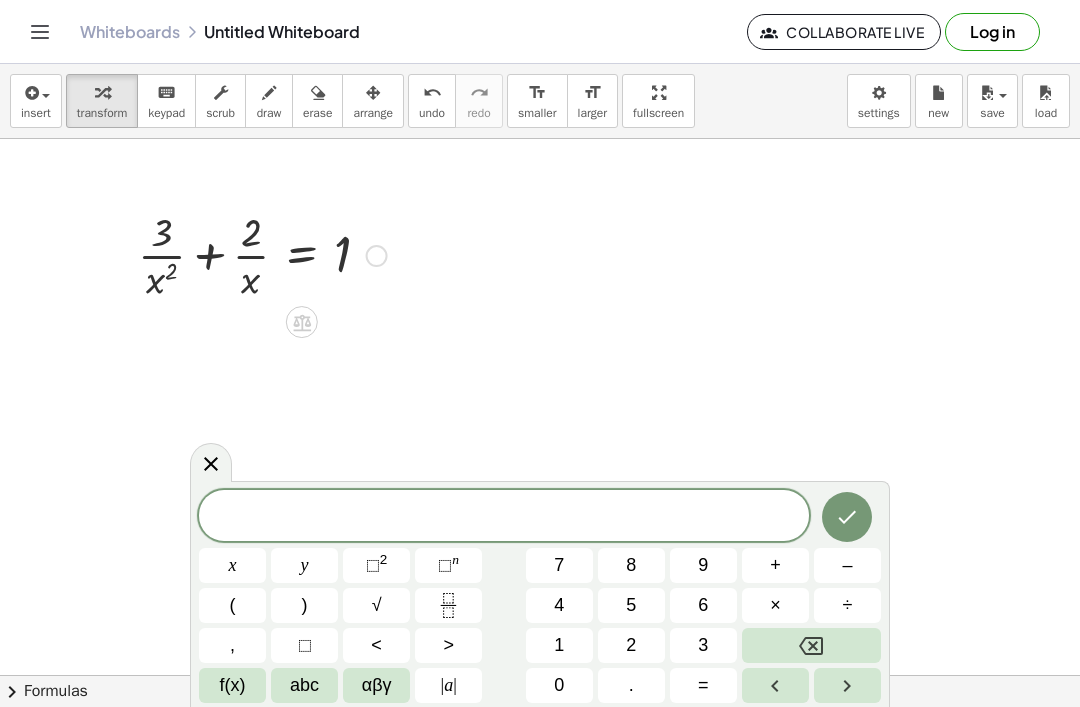 click 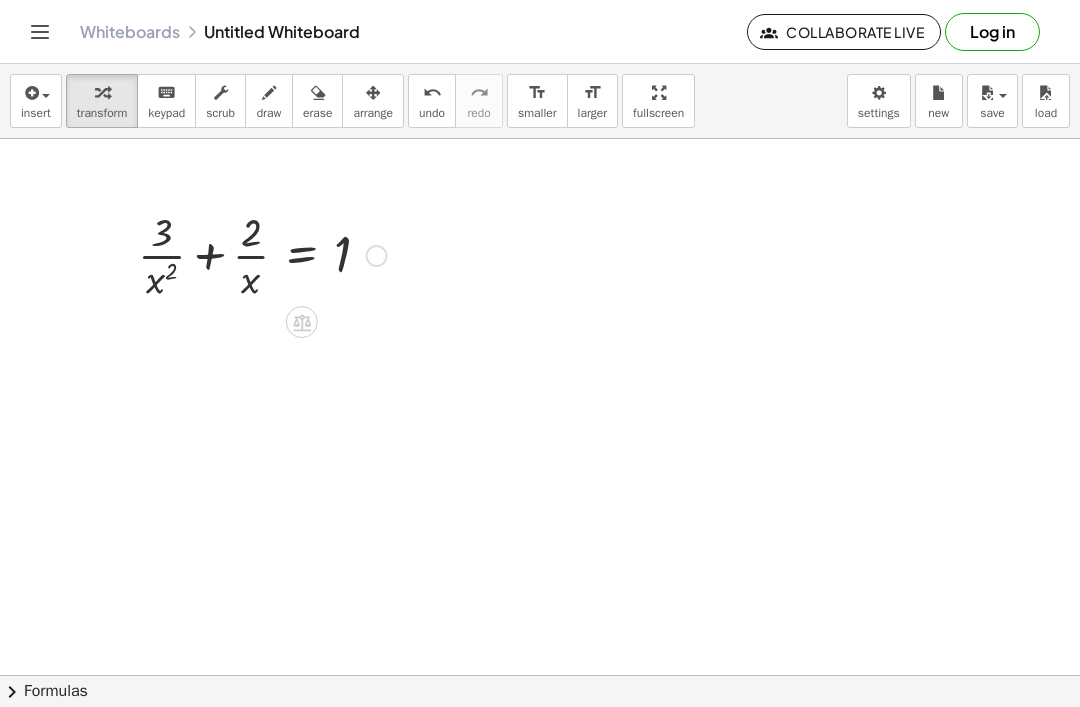 click 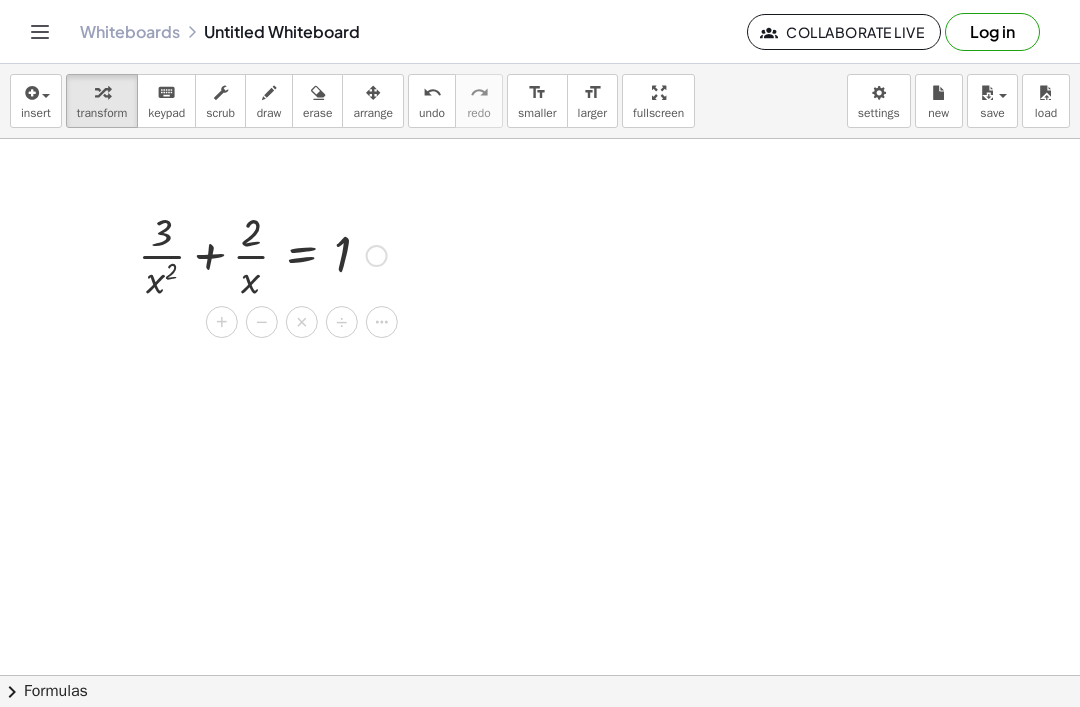 click on "×" at bounding box center (302, 322) 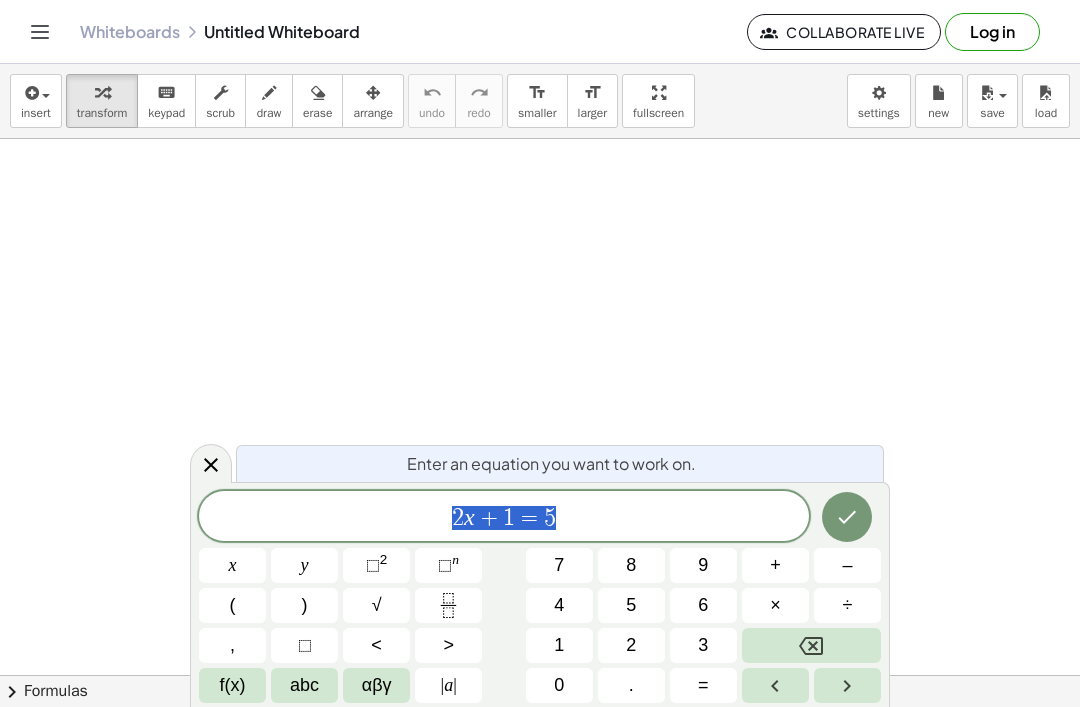 scroll, scrollTop: 0, scrollLeft: 0, axis: both 